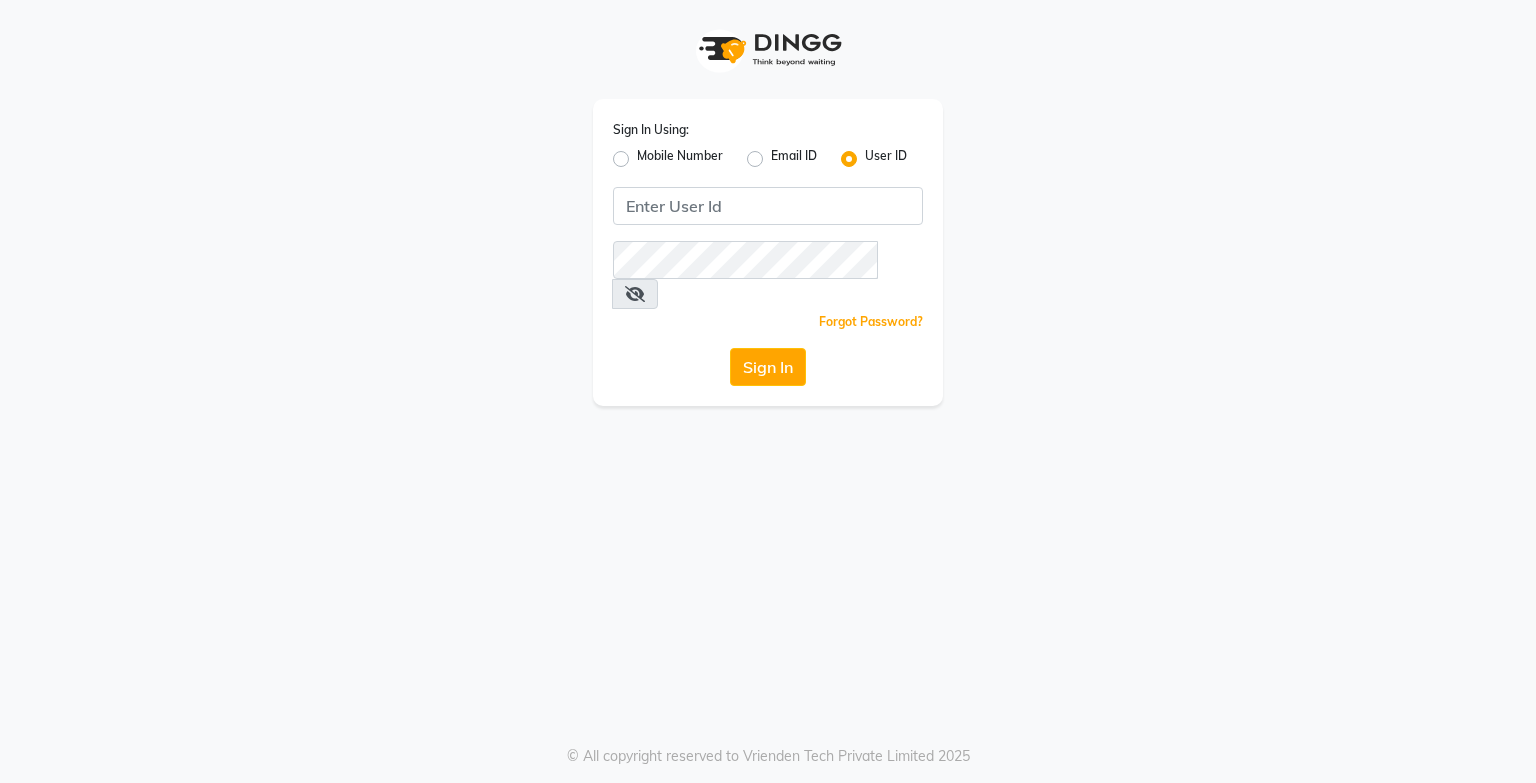 scroll, scrollTop: 0, scrollLeft: 0, axis: both 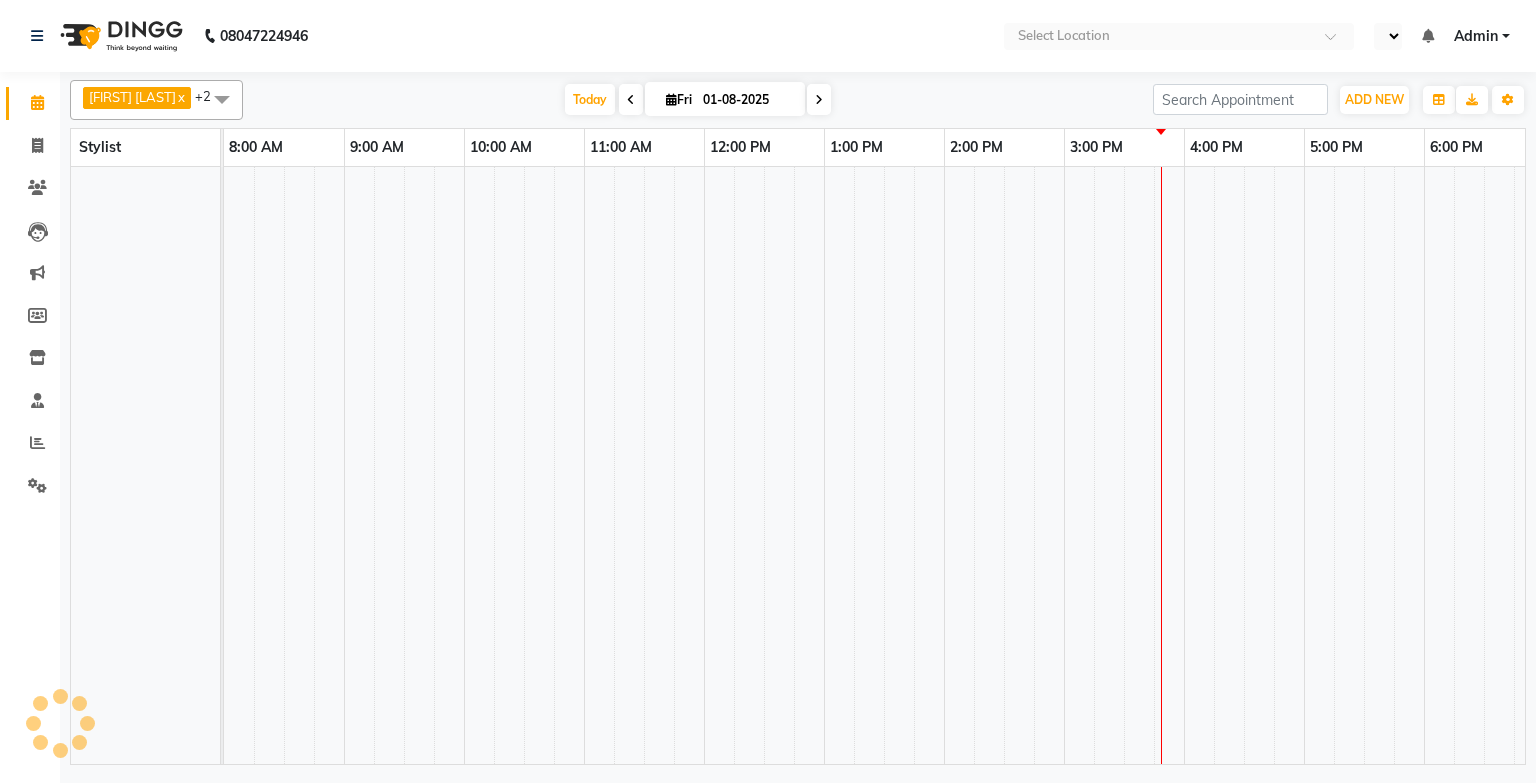 select on "en" 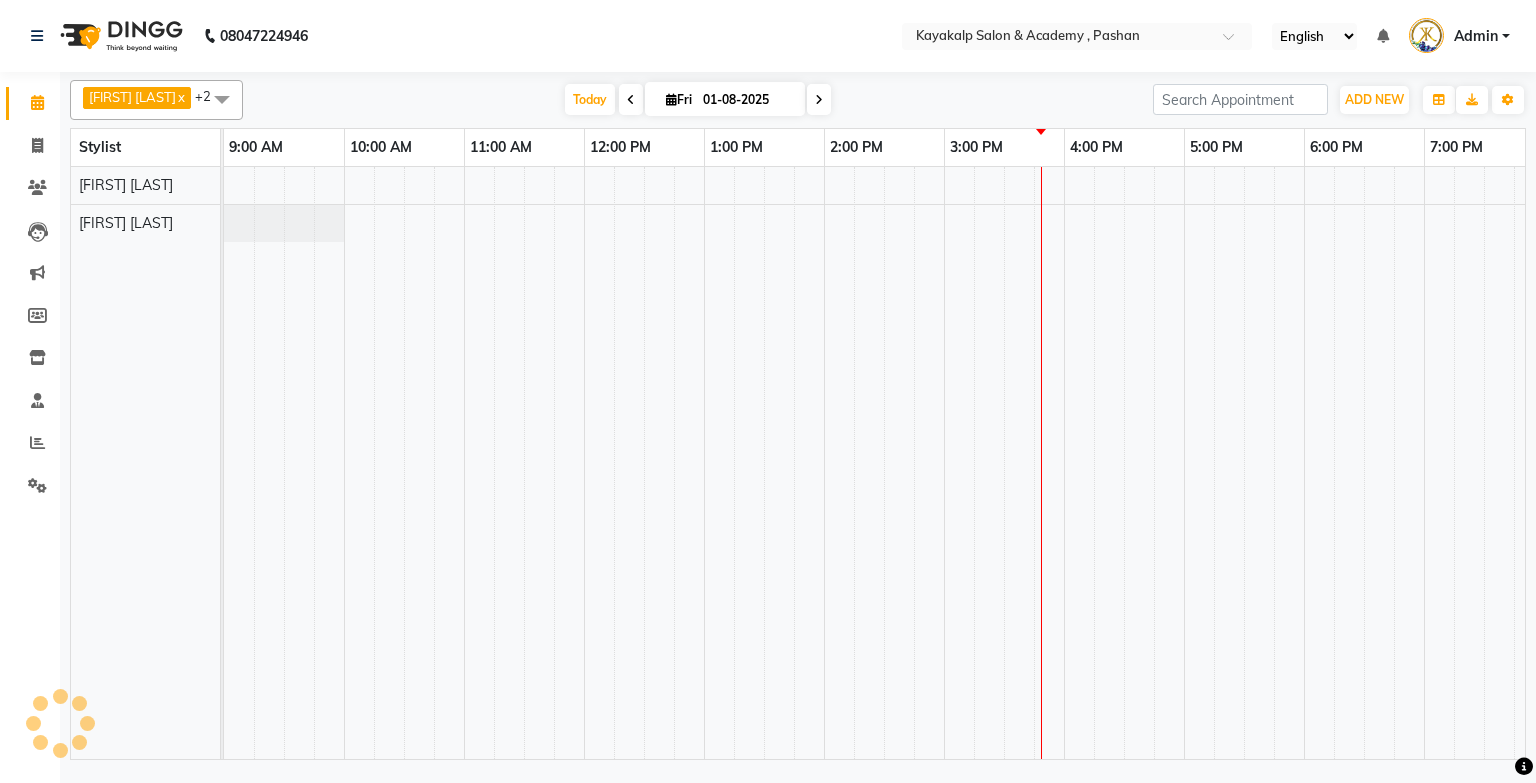 scroll, scrollTop: 0, scrollLeft: 0, axis: both 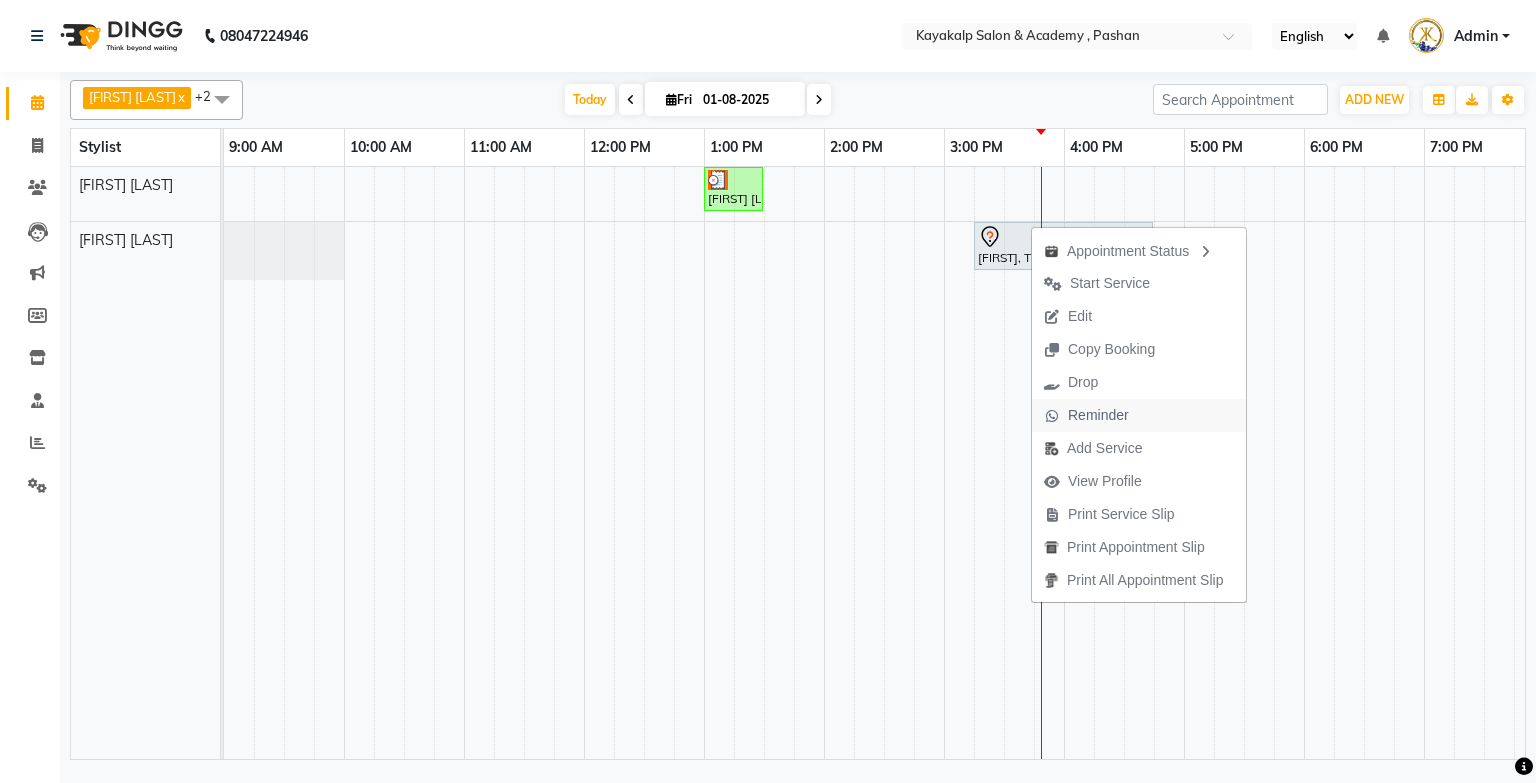 click on "Reminder" at bounding box center [1098, 415] 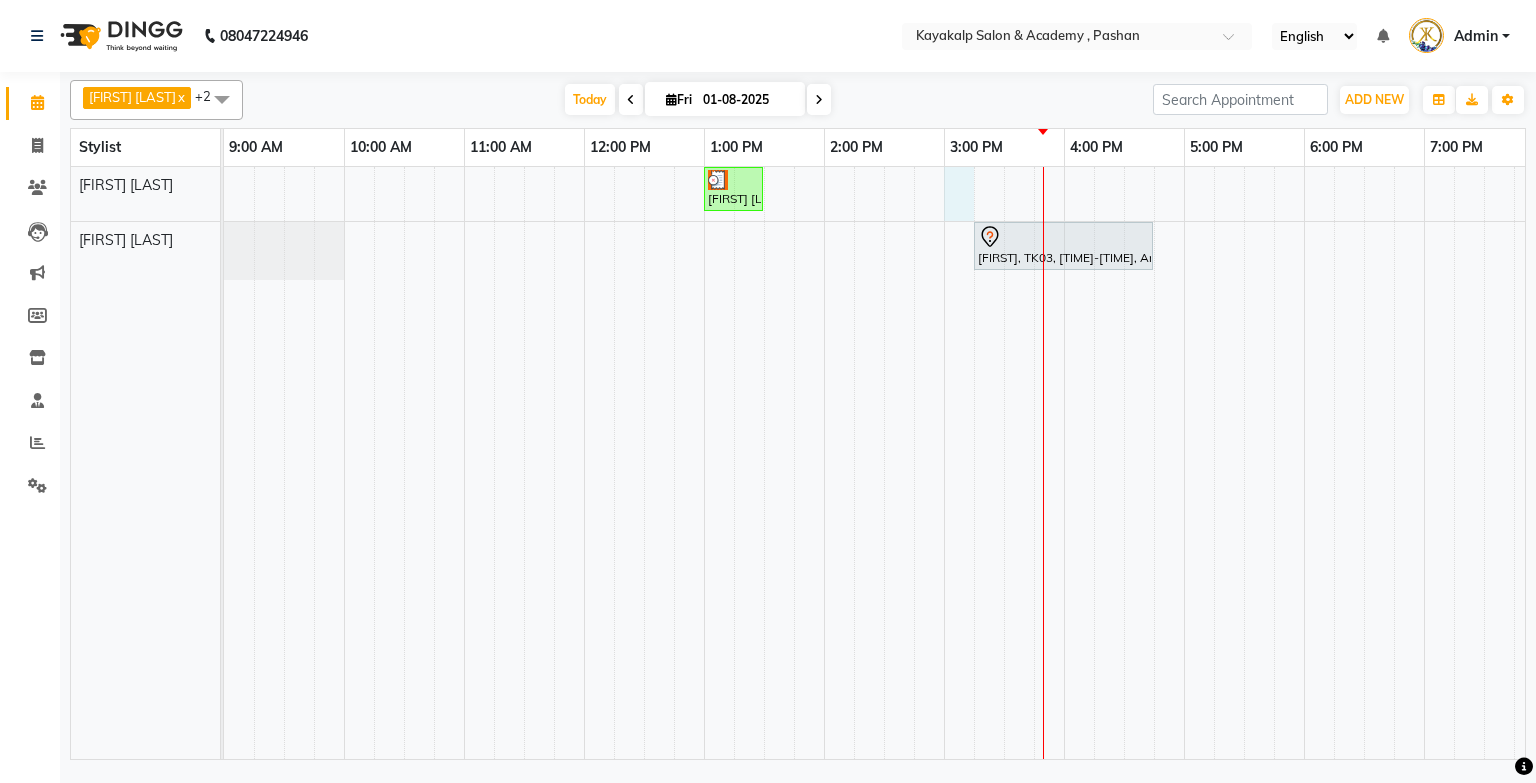 click on "[FIRST] [LAST], TK01, [TIME]-[TIME], Hair Color - Essensity Touch up 2 inch             [FIRST], TK03, [TIME]-[TIME], Argan Waxing - Full Arms" at bounding box center [944, 463] 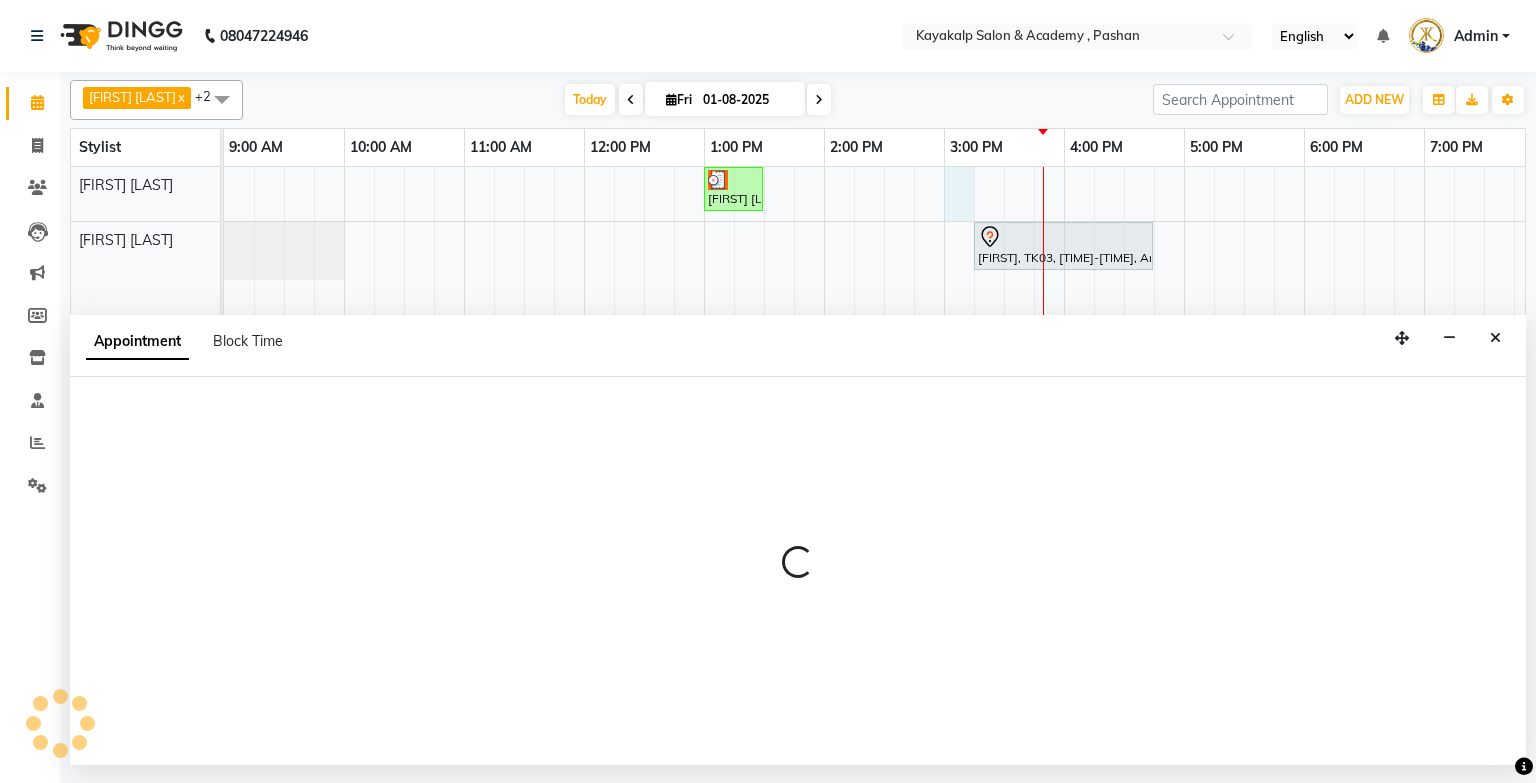 select on "29289" 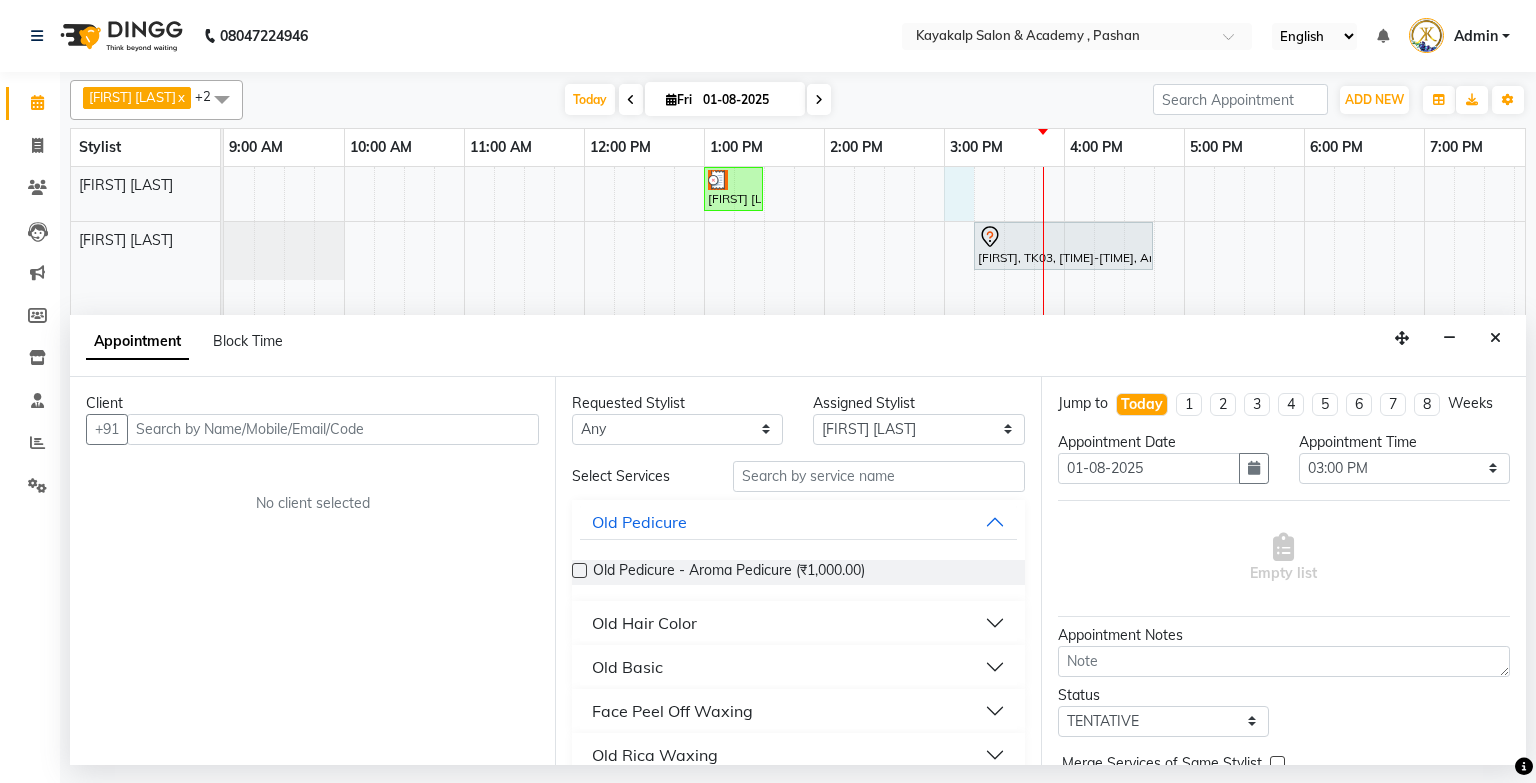 click at bounding box center (333, 429) 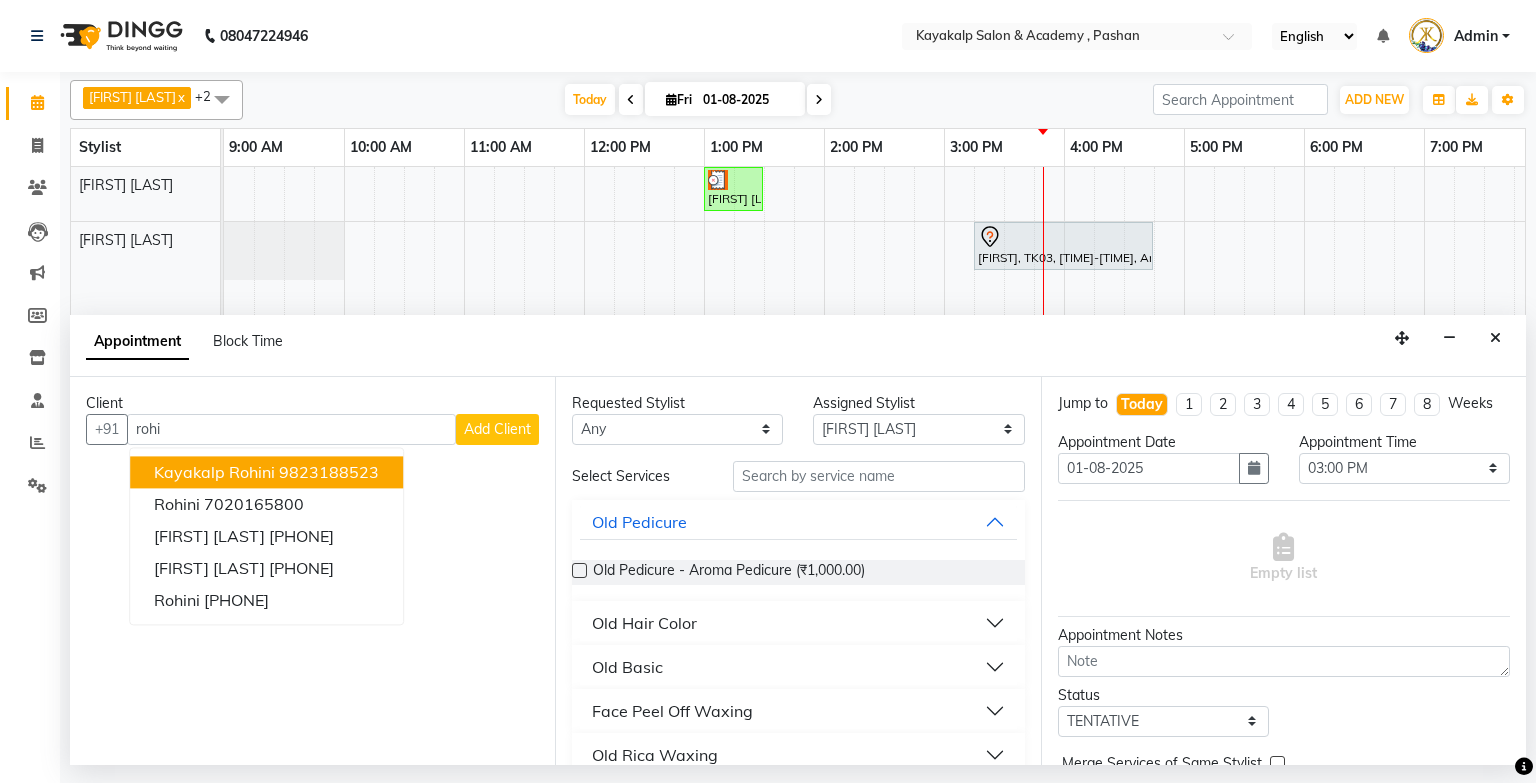 click on "9823188523" at bounding box center [329, 472] 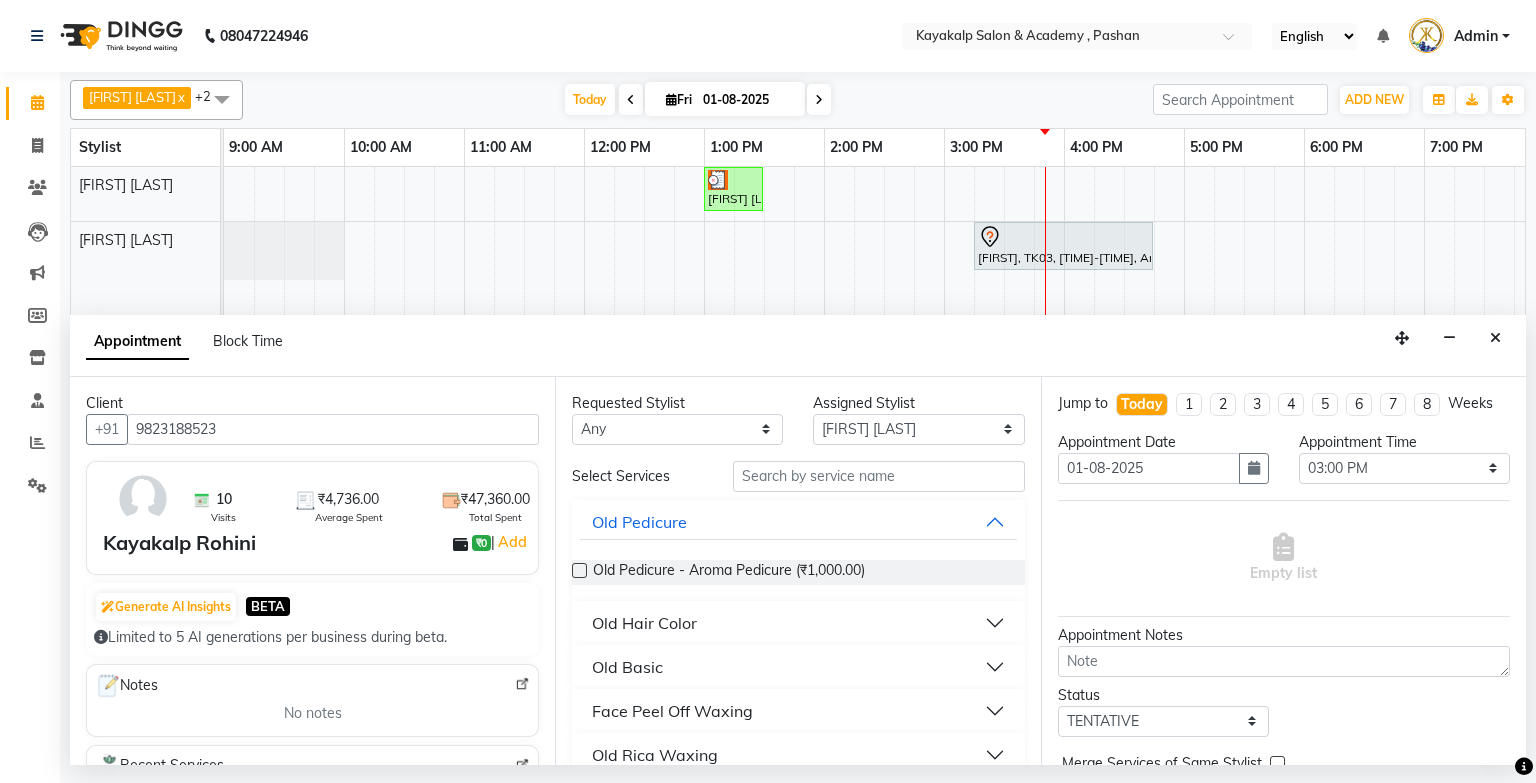 type on "9823188523" 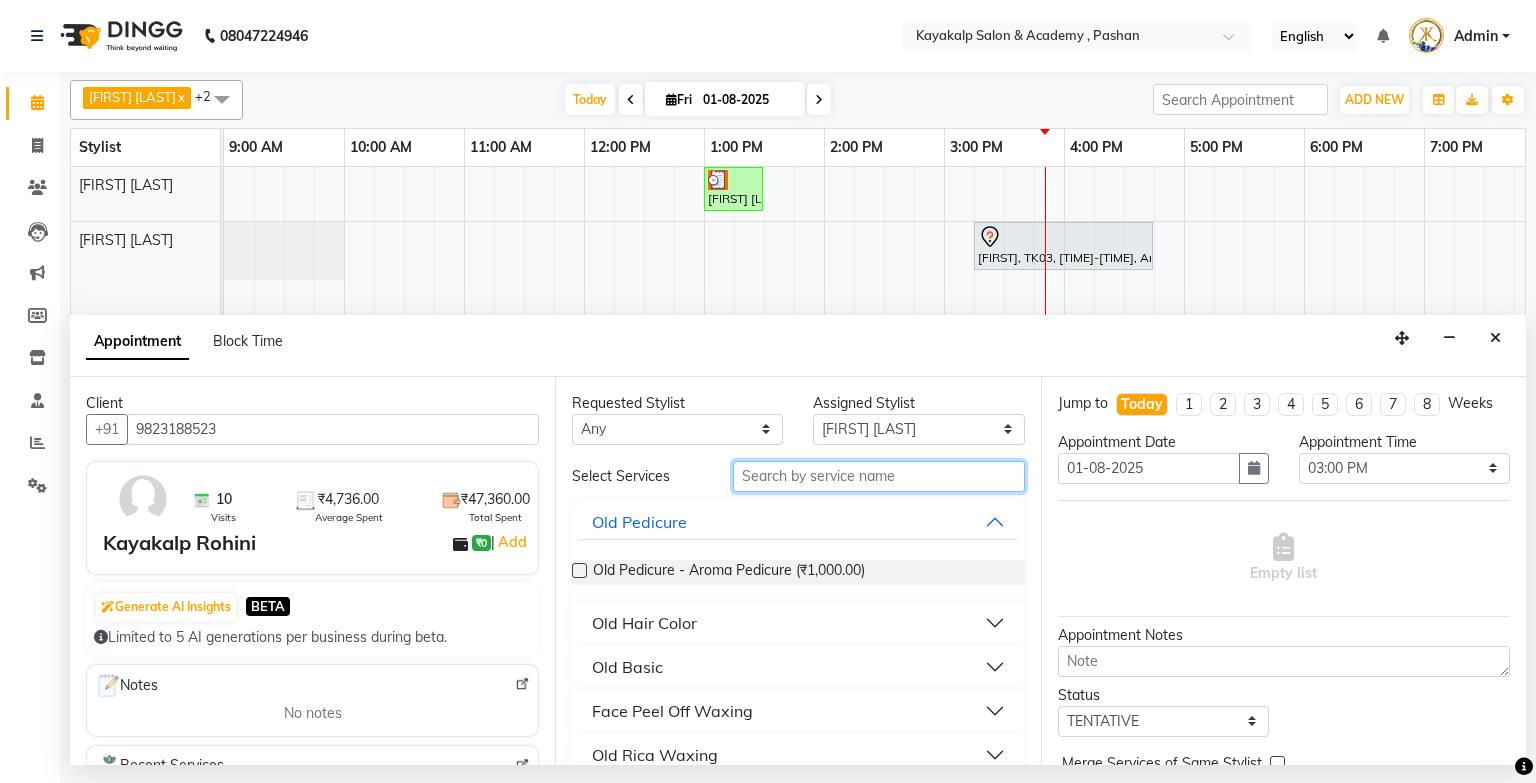 click at bounding box center (879, 476) 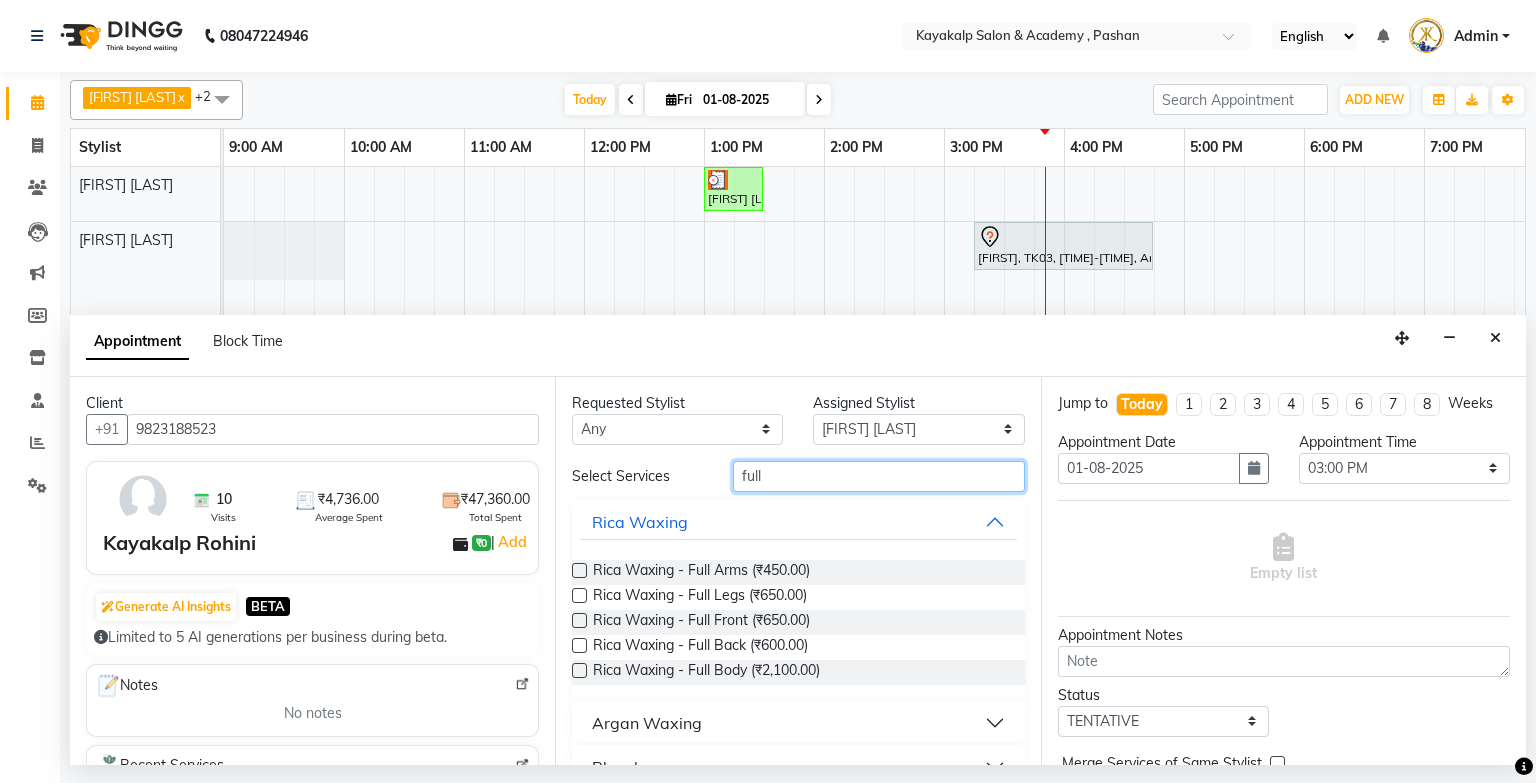 type on "full" 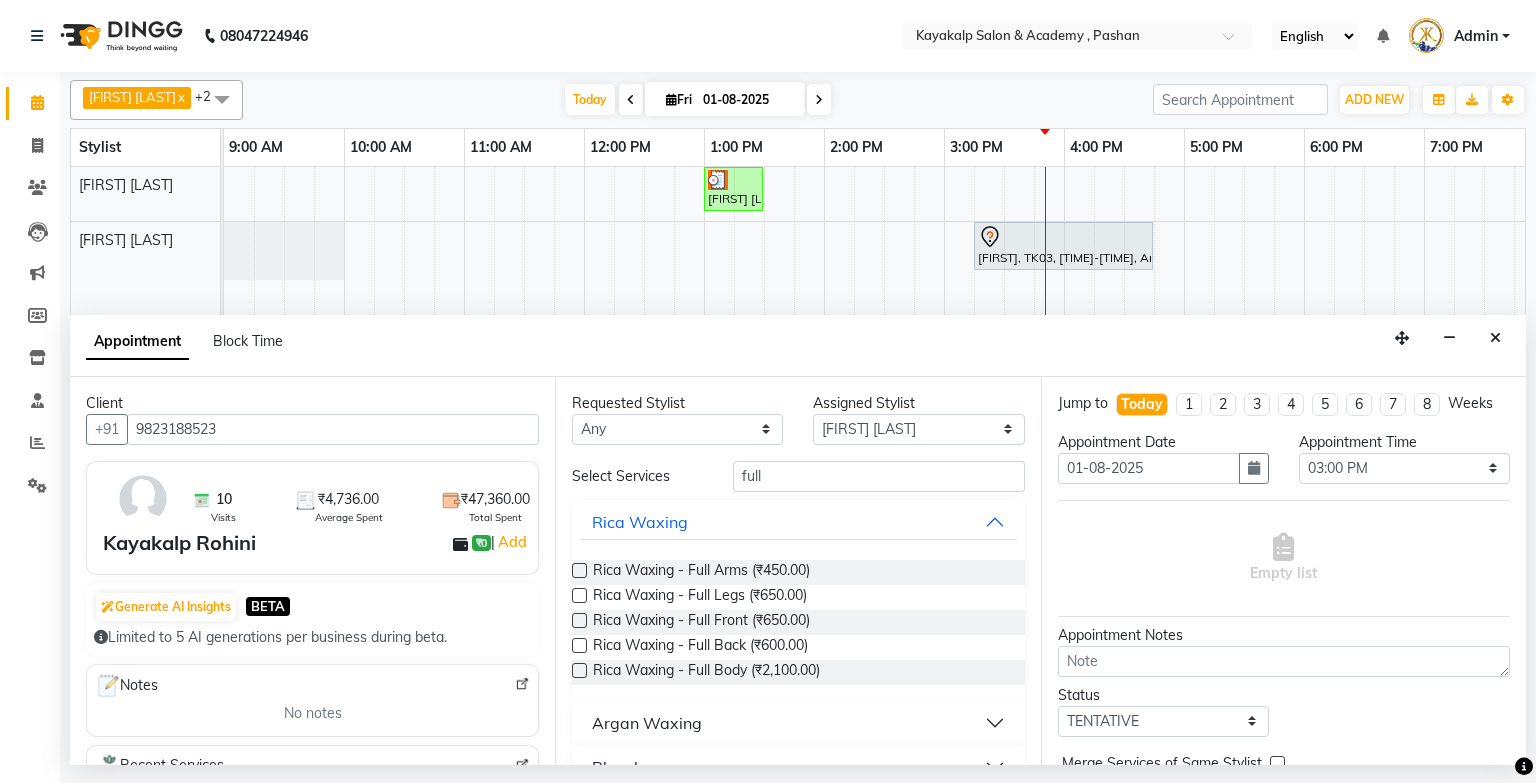 click on "Argan Waxing" at bounding box center (647, 723) 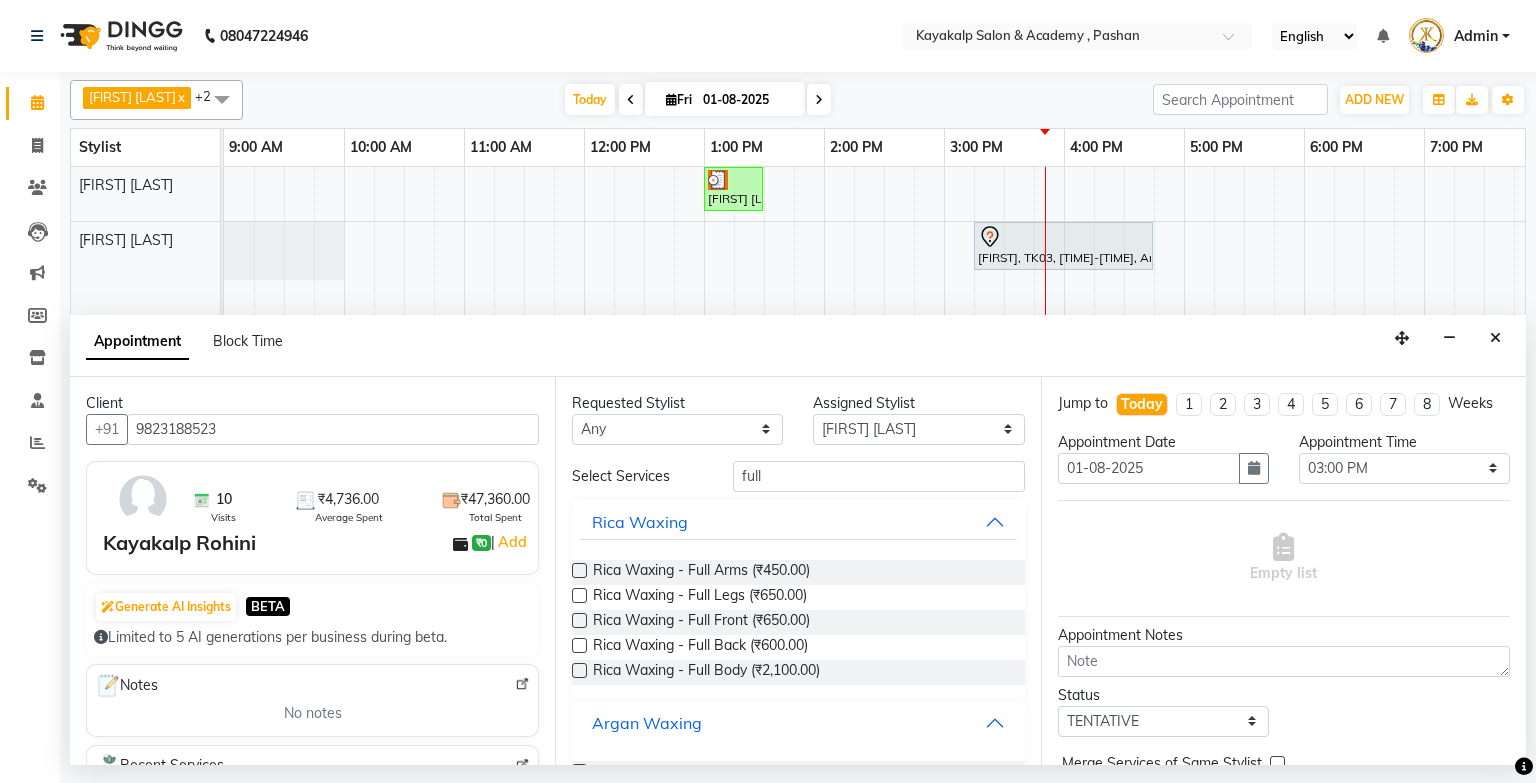 scroll, scrollTop: 80, scrollLeft: 0, axis: vertical 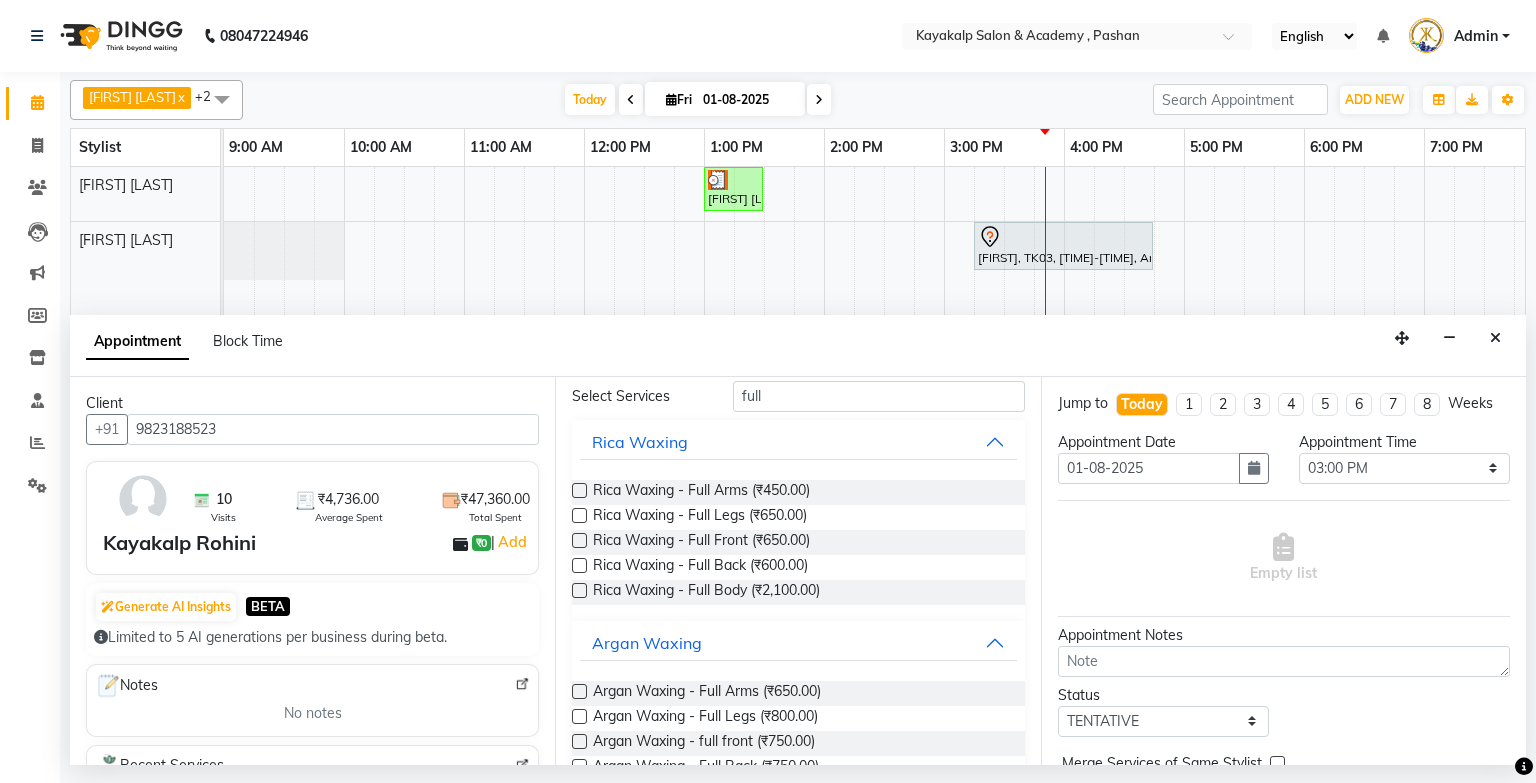 click at bounding box center [579, 691] 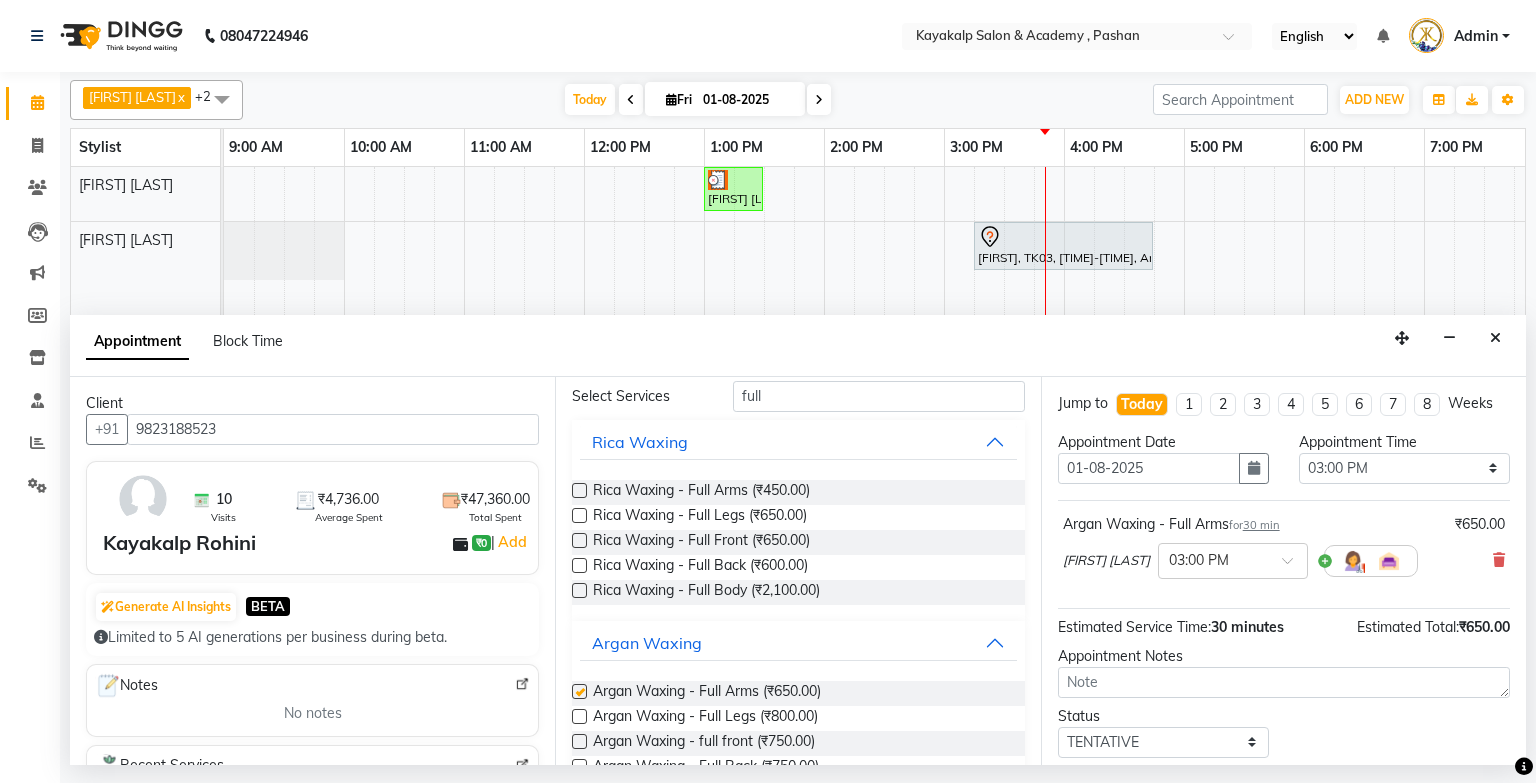 checkbox on "false" 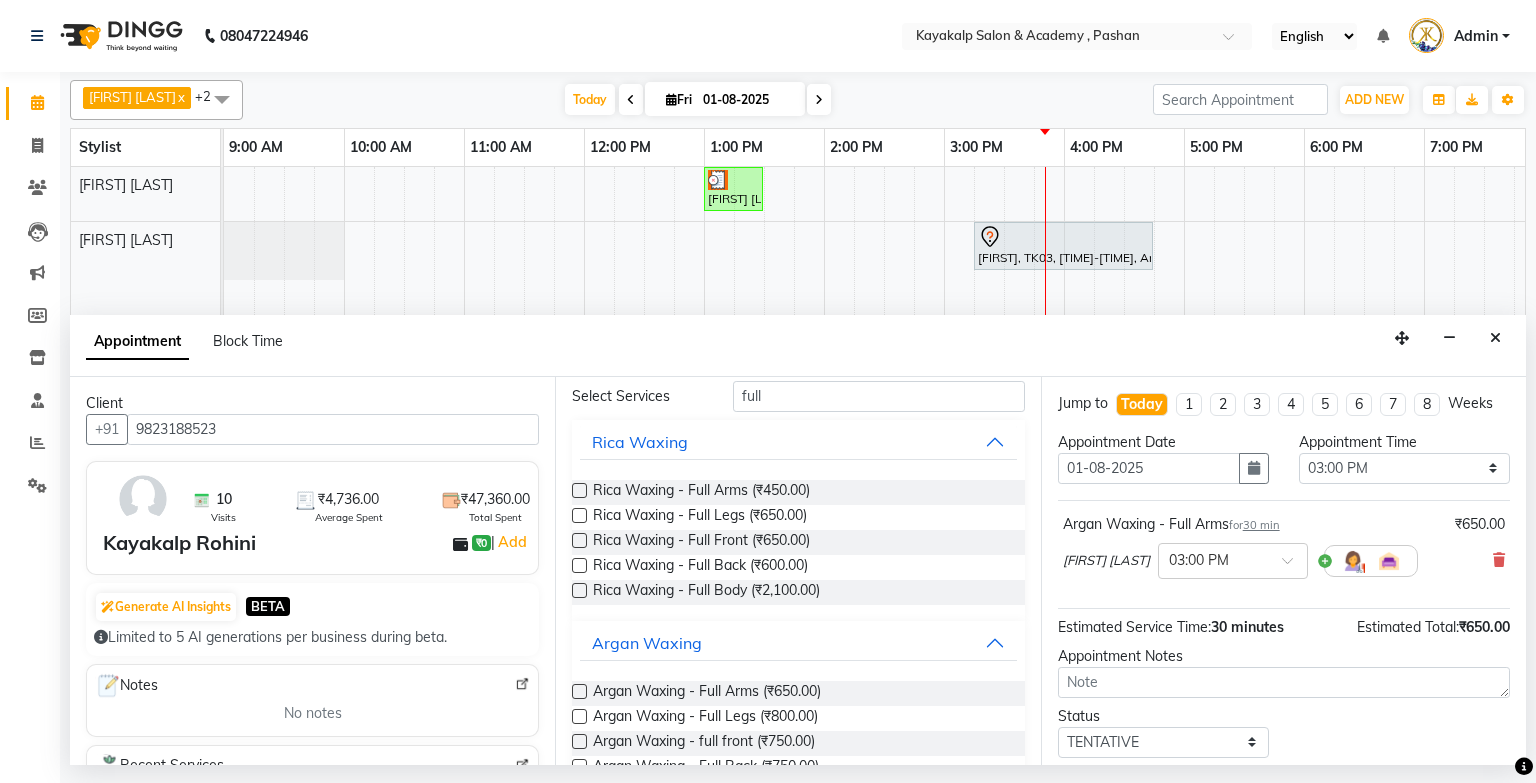 click at bounding box center (579, 716) 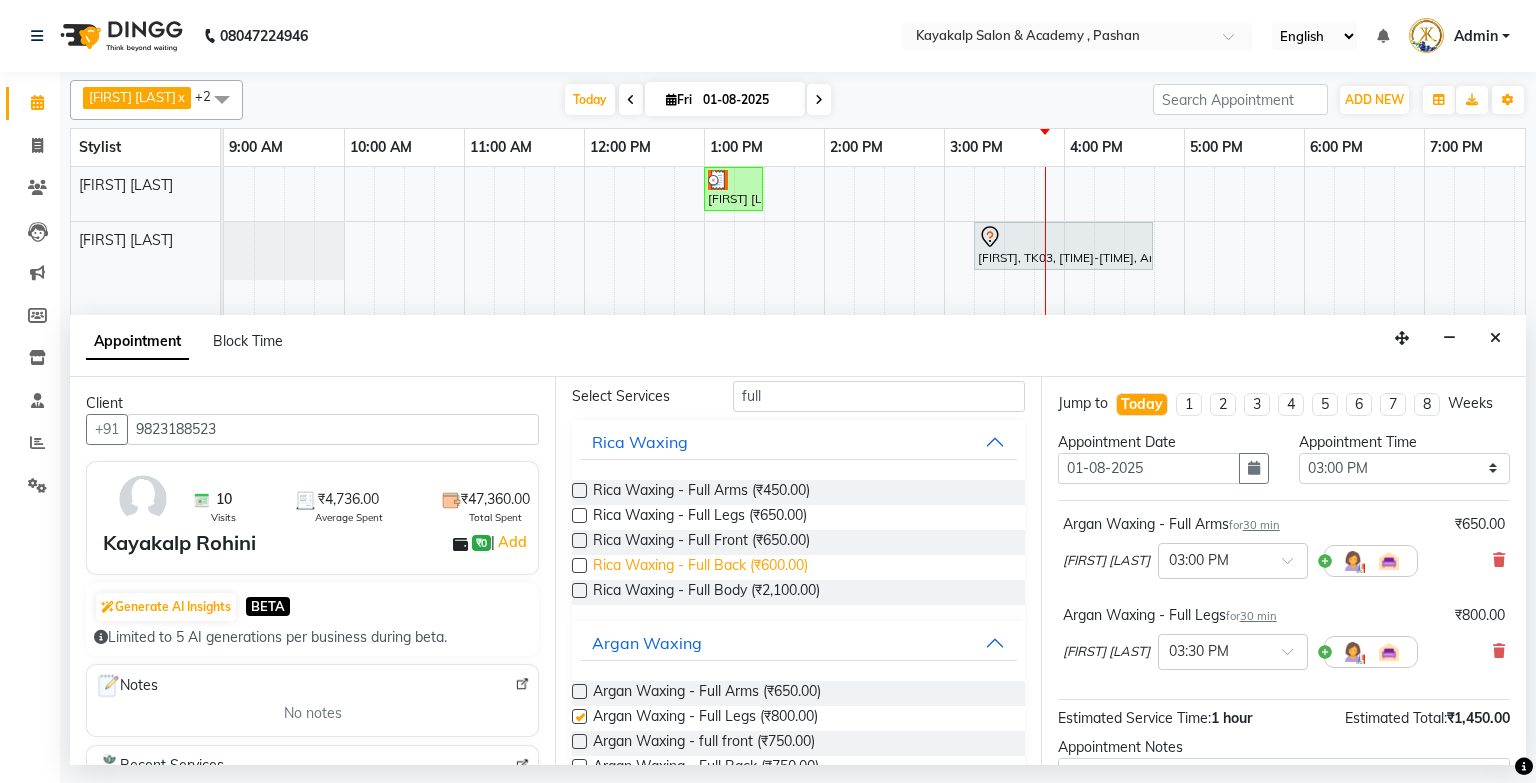 checkbox on "false" 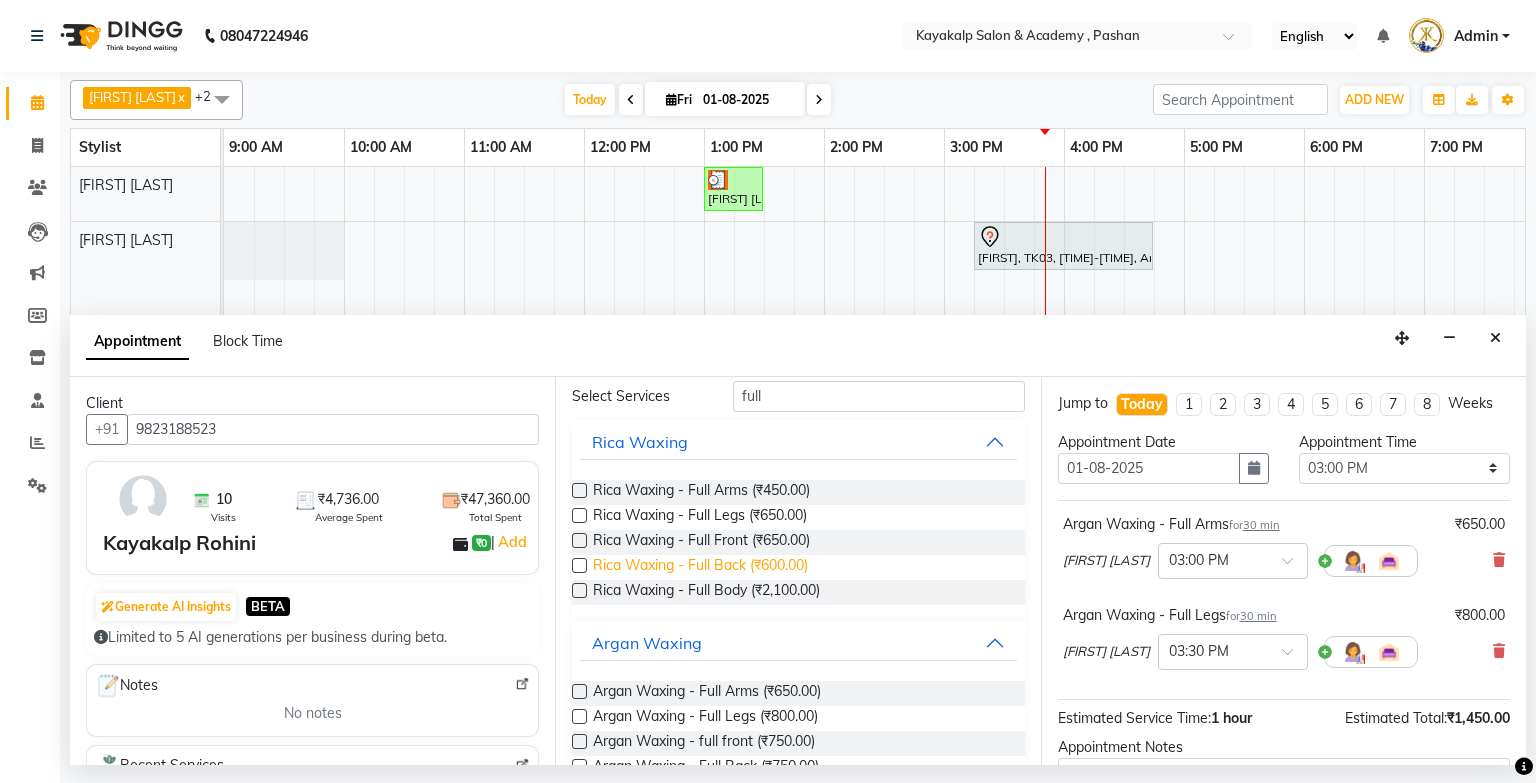 scroll, scrollTop: 0, scrollLeft: 0, axis: both 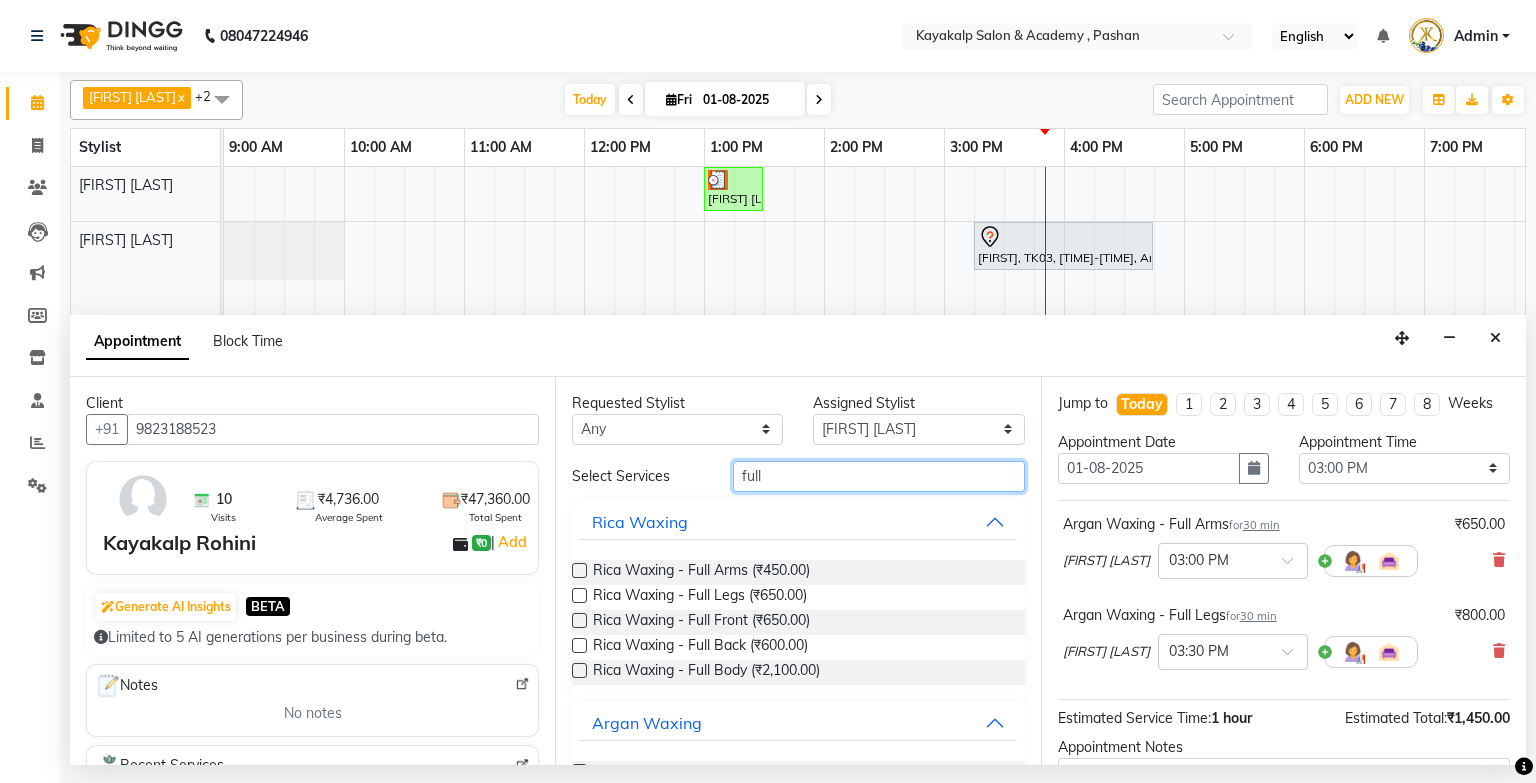click on "full" at bounding box center [879, 476] 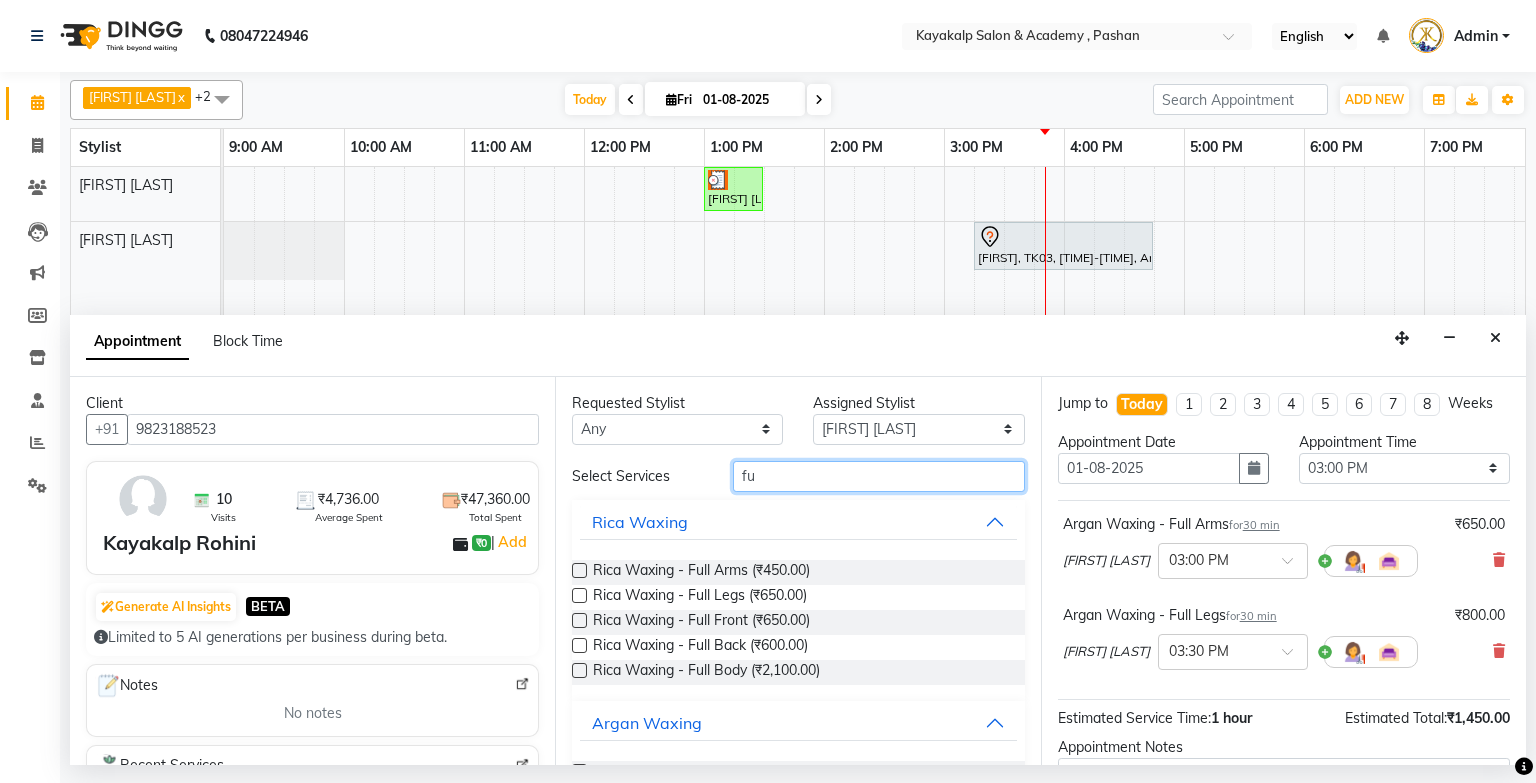 type on "f" 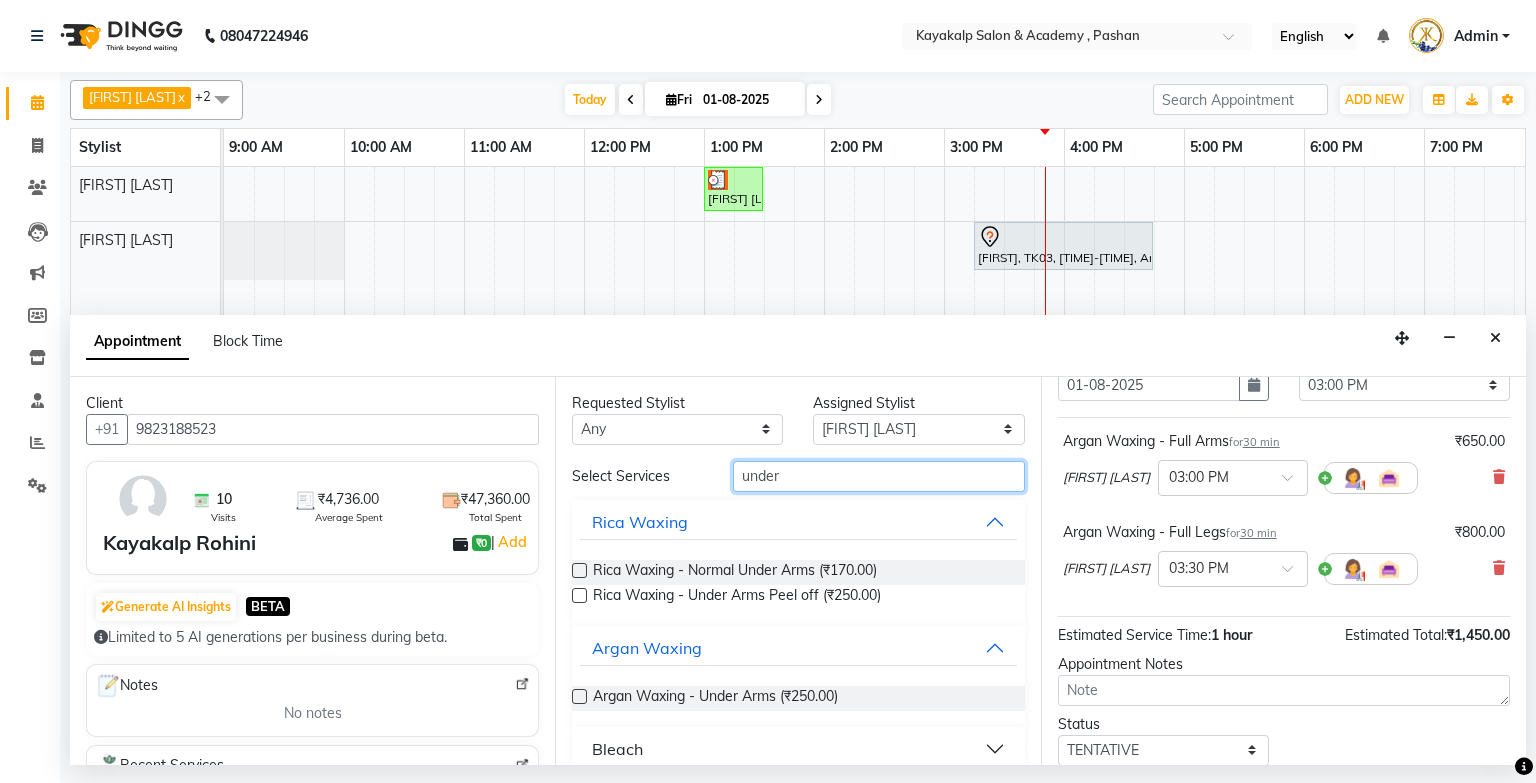 scroll, scrollTop: 0, scrollLeft: 0, axis: both 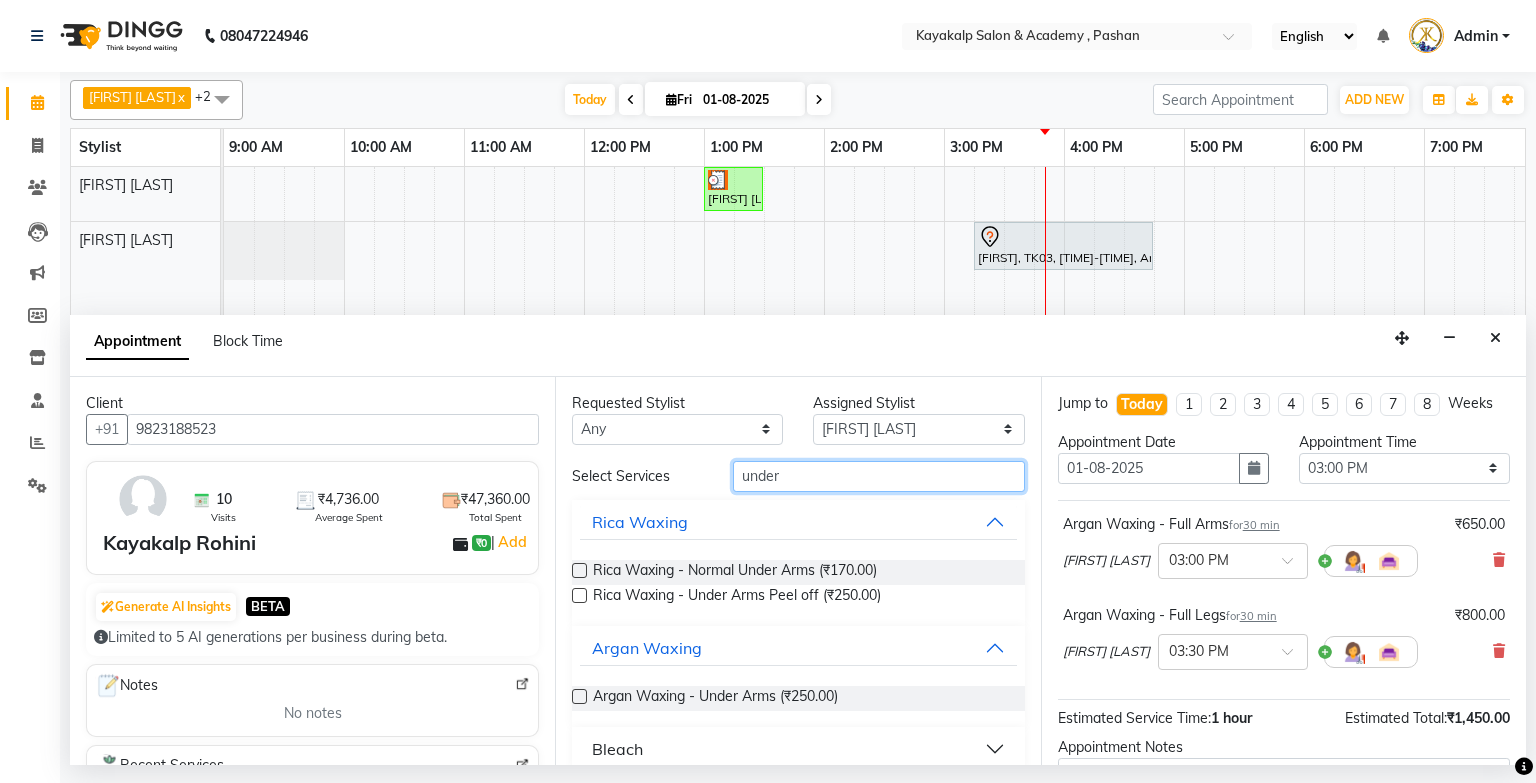 type on "under" 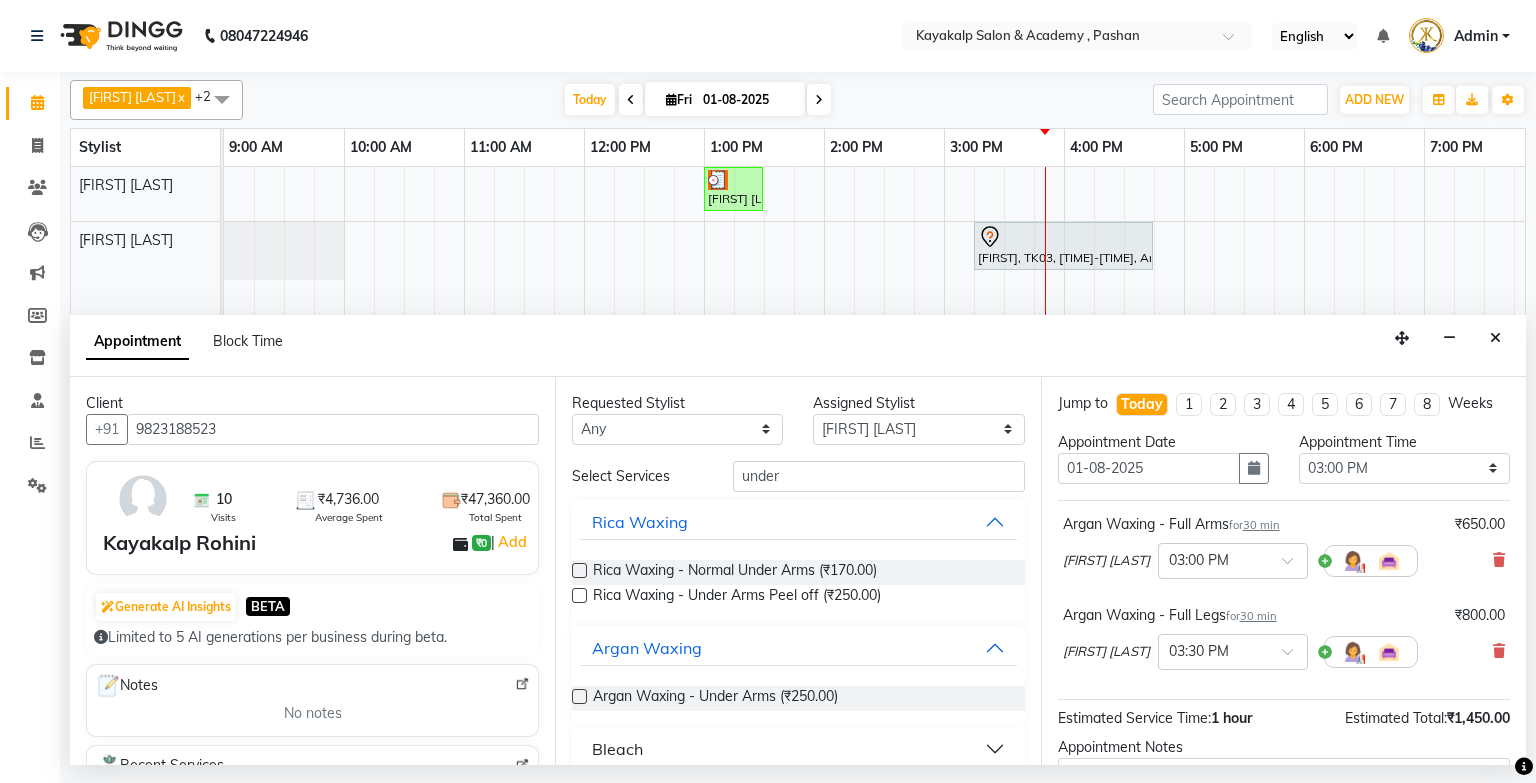 click at bounding box center [579, 595] 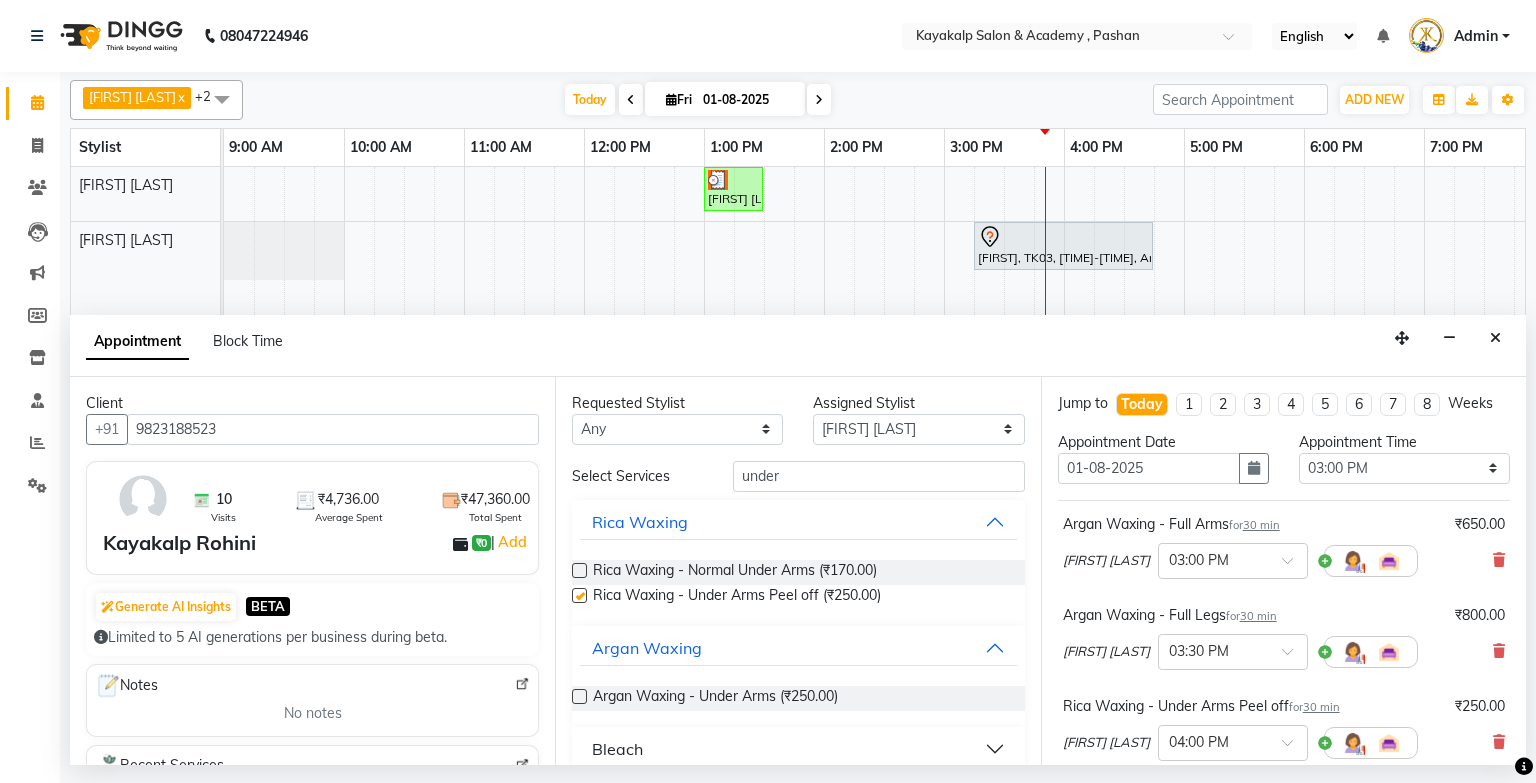 checkbox on "false" 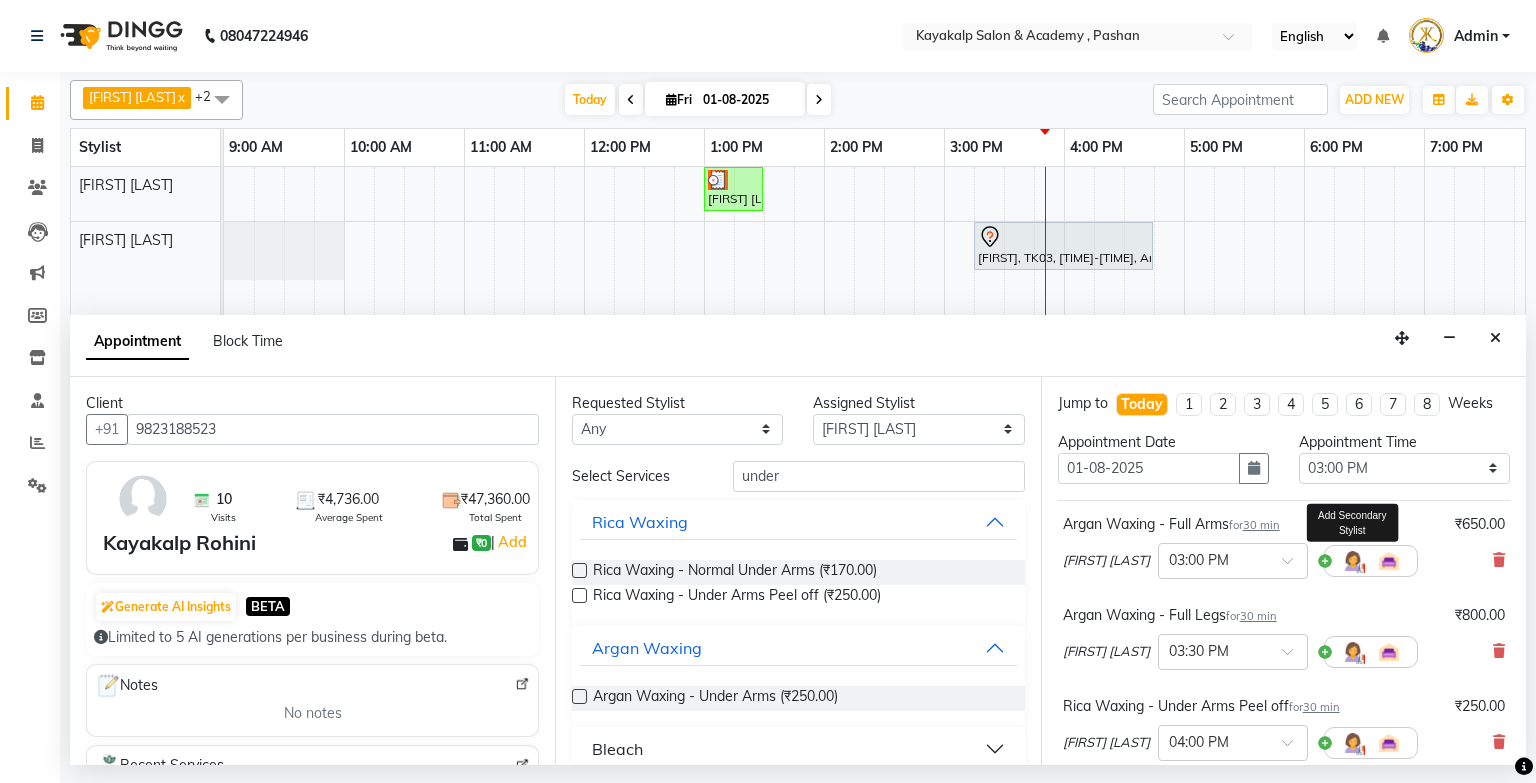 click at bounding box center (1353, 561) 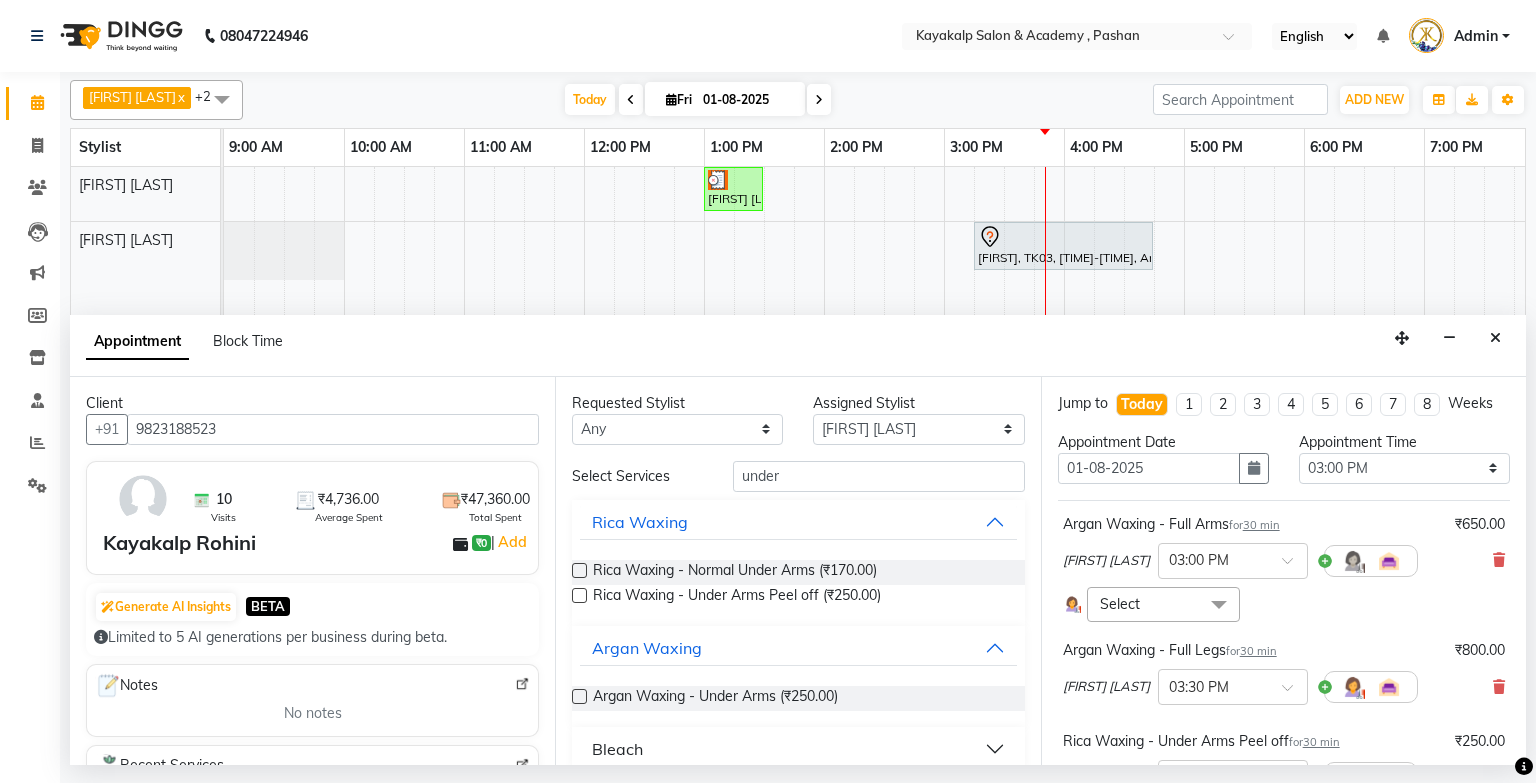 click on "Select" at bounding box center (1163, 604) 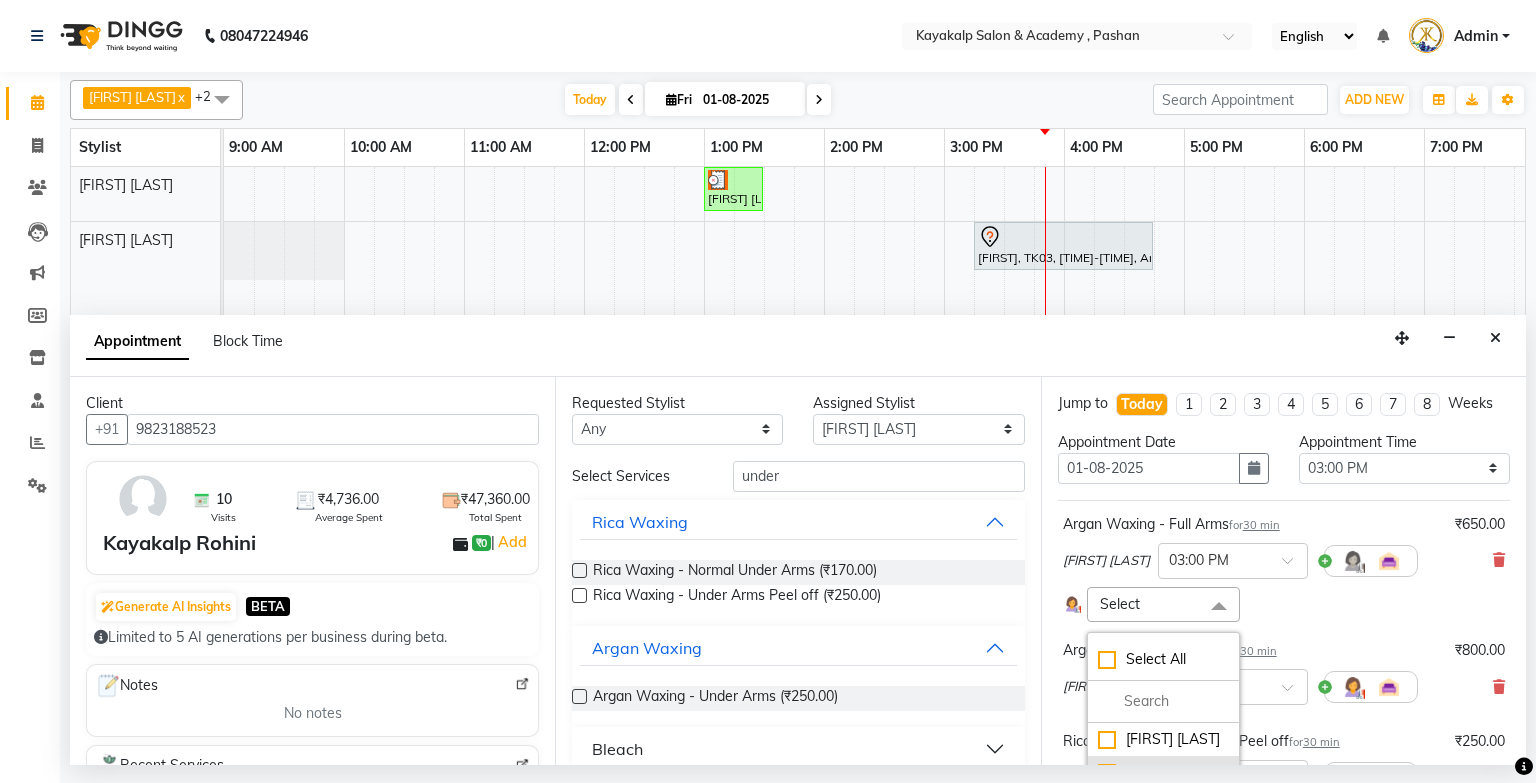 scroll, scrollTop: 80, scrollLeft: 0, axis: vertical 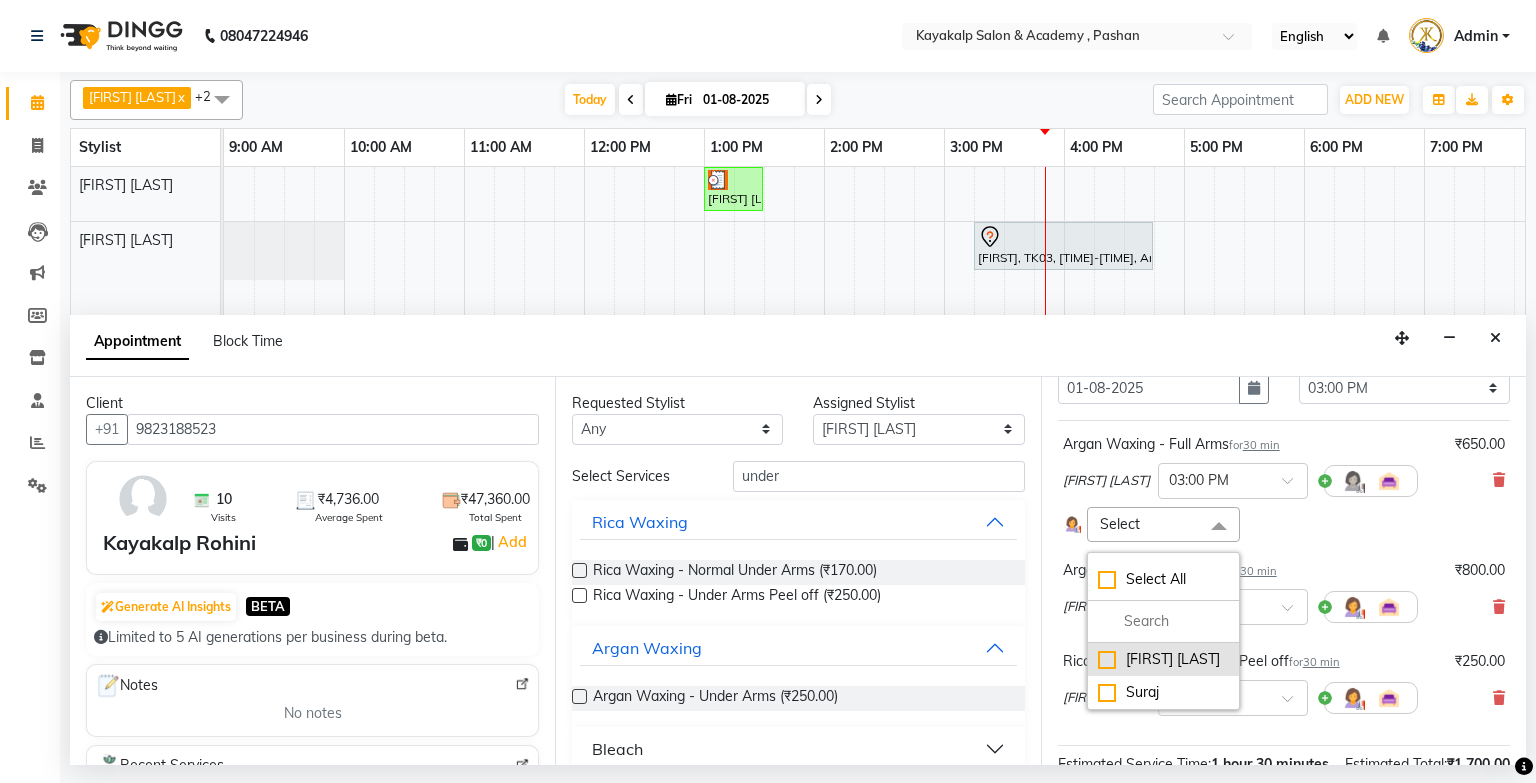 click on "[FIRST] [LAST]" at bounding box center [1163, 659] 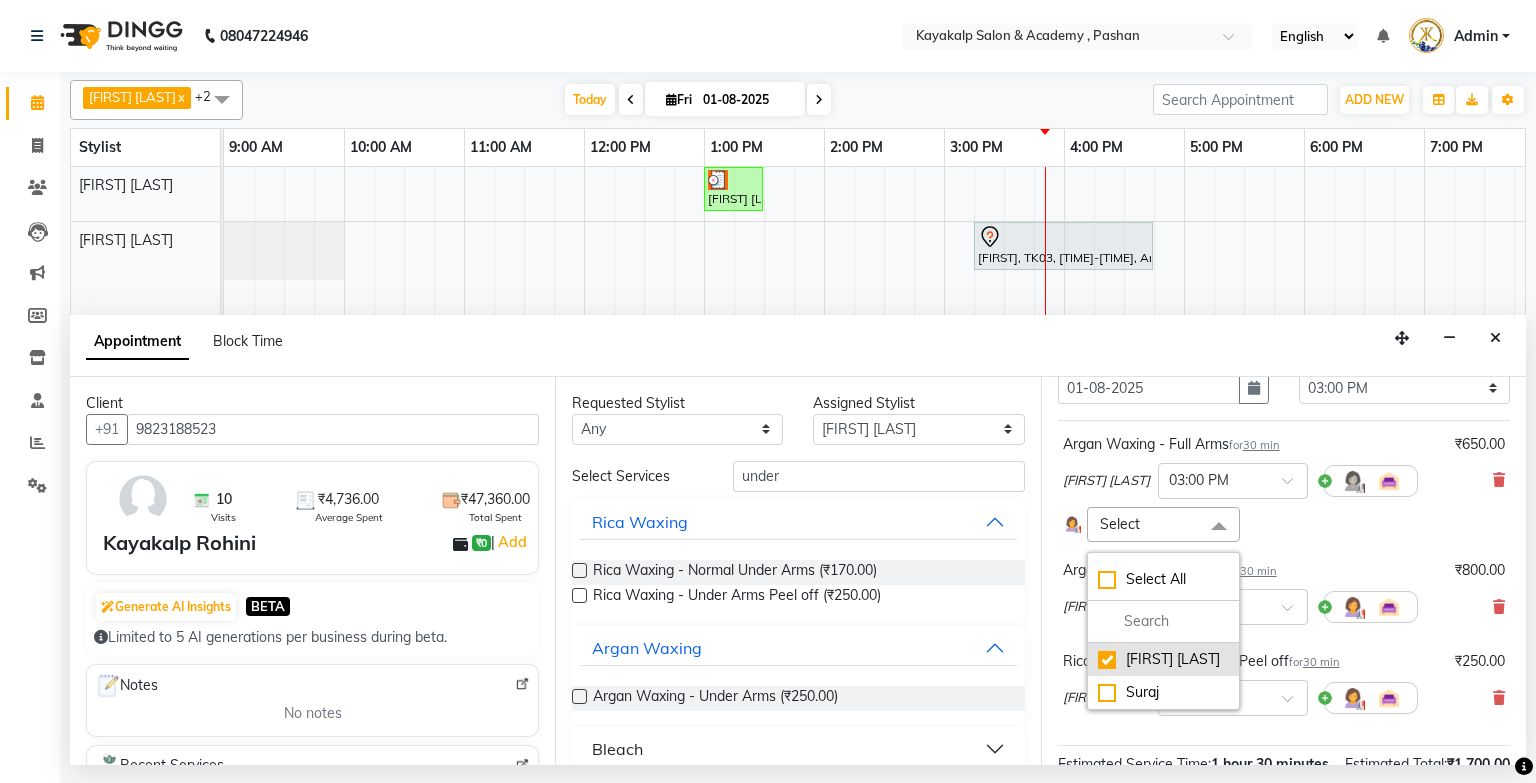checkbox on "true" 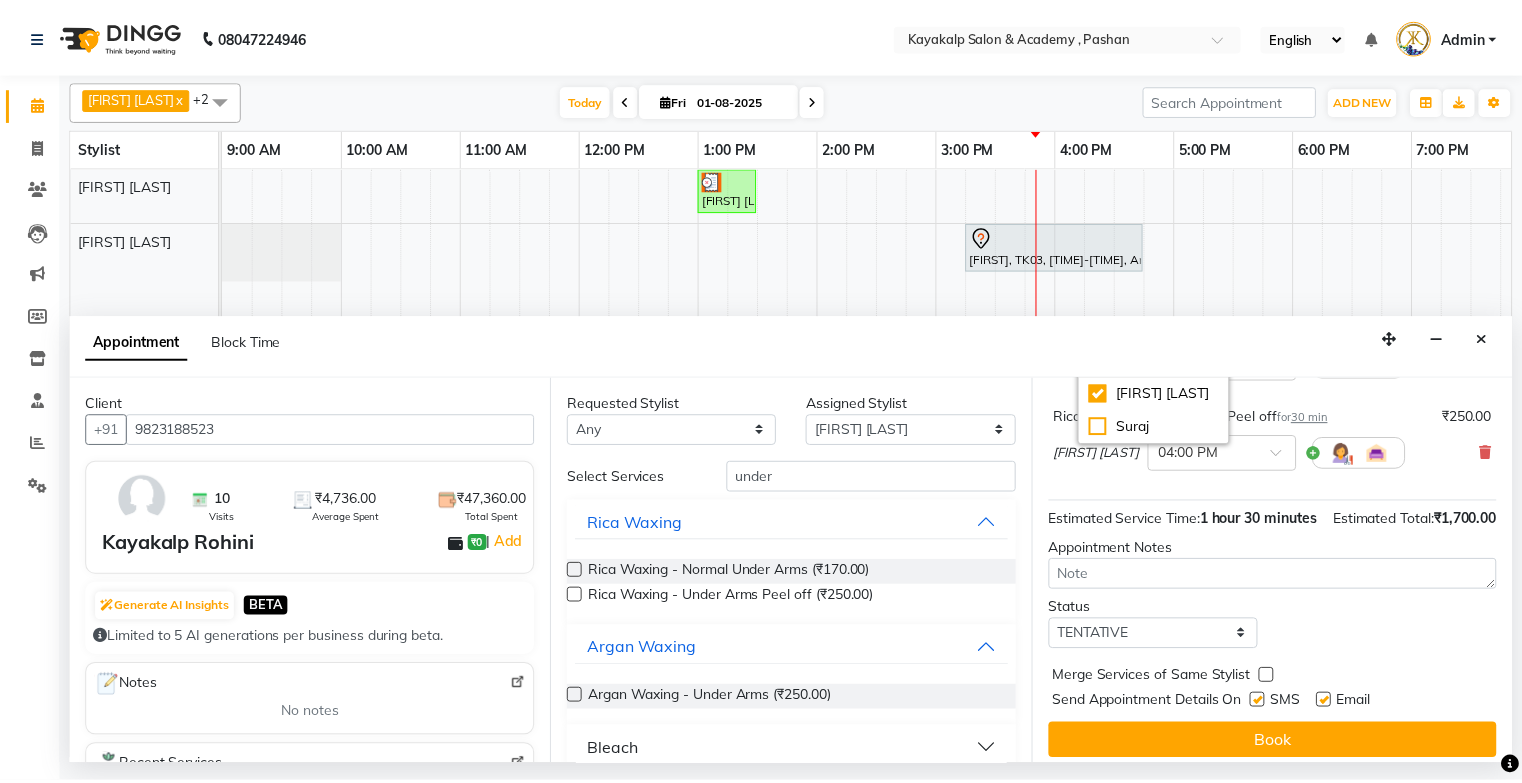 scroll, scrollTop: 404, scrollLeft: 0, axis: vertical 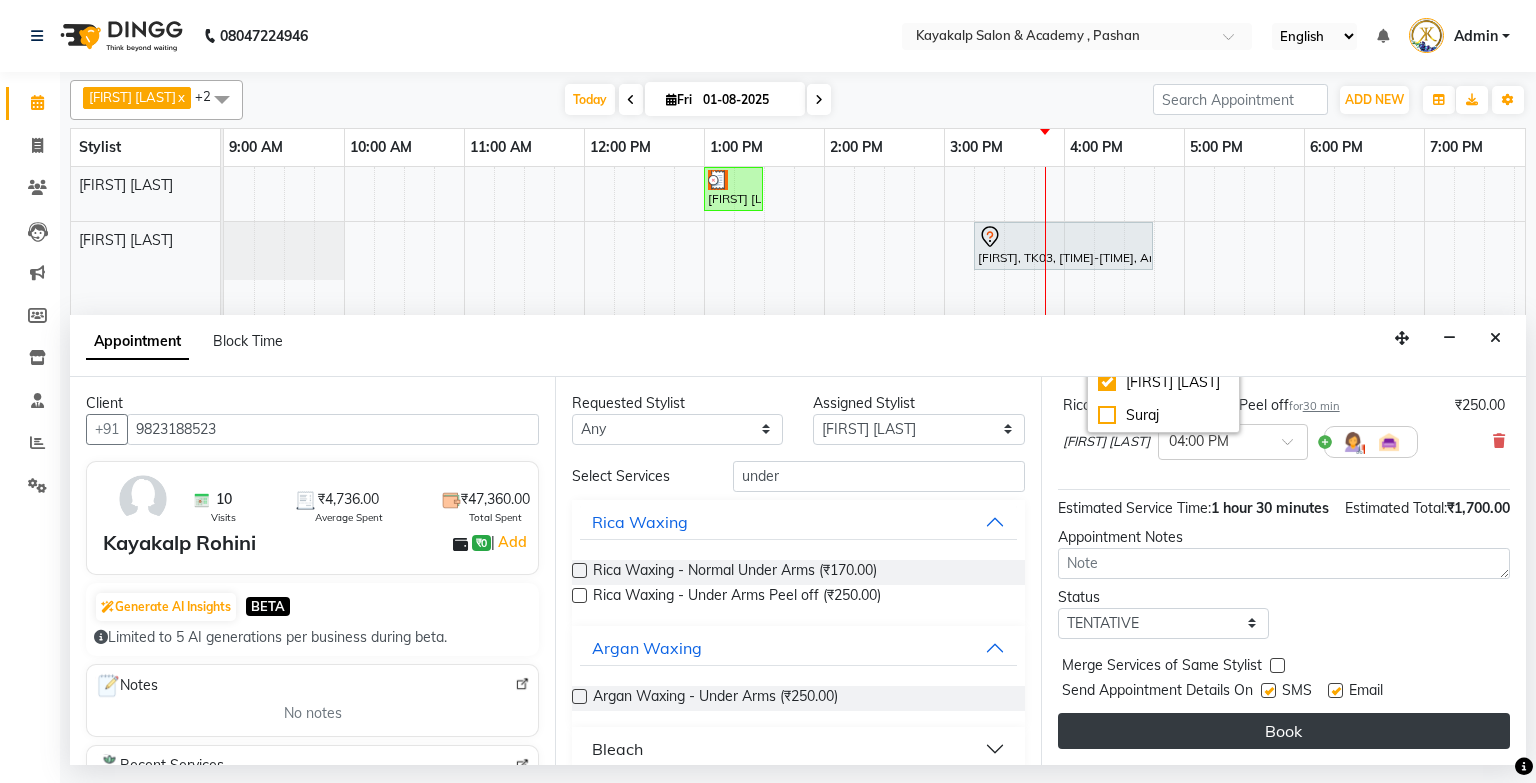 click on "Book" at bounding box center (1284, 731) 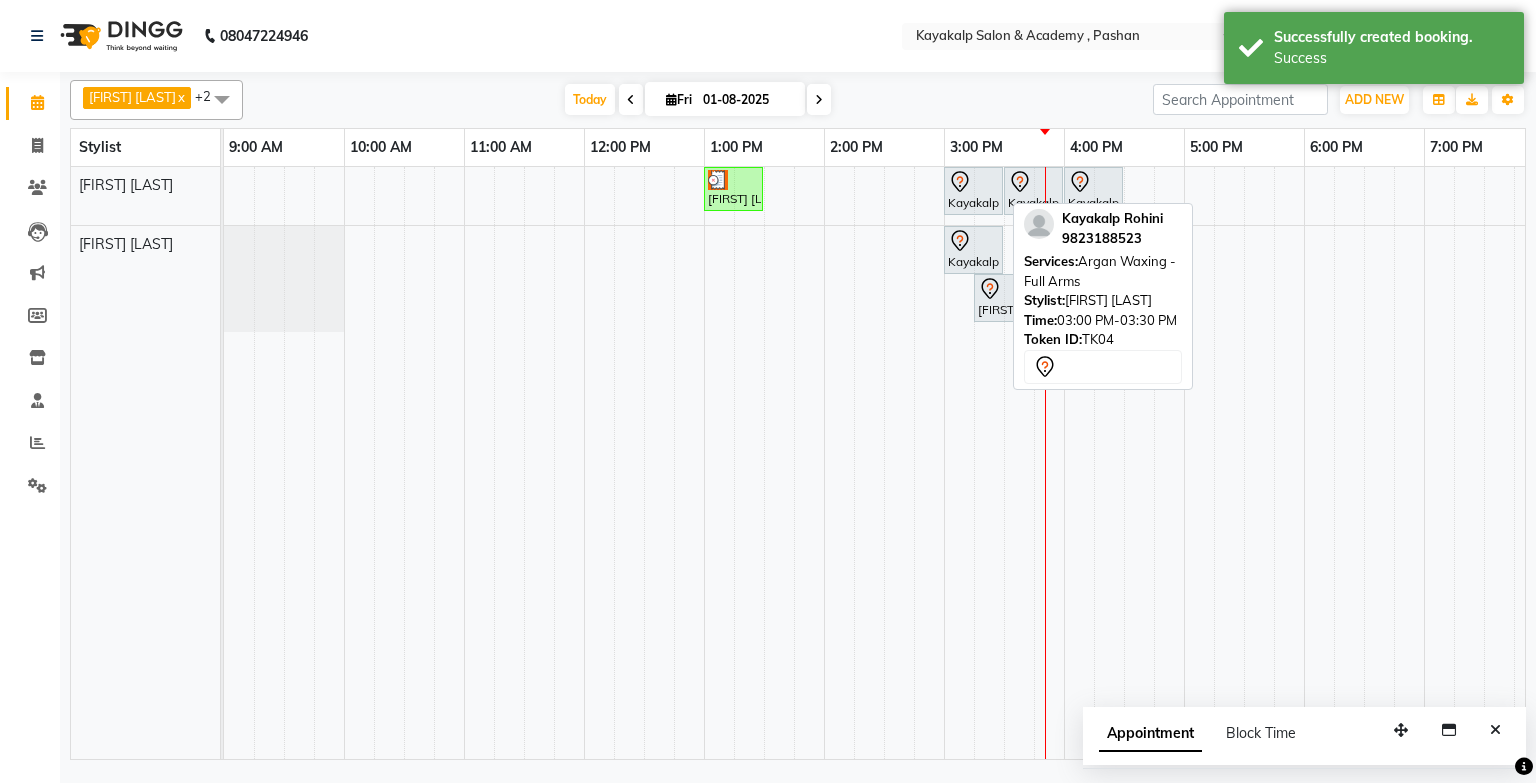 click on "Kayakalp Rohini, TK04, [TIME]-[TIME], Argan Waxing - Full Arms" at bounding box center [973, 191] 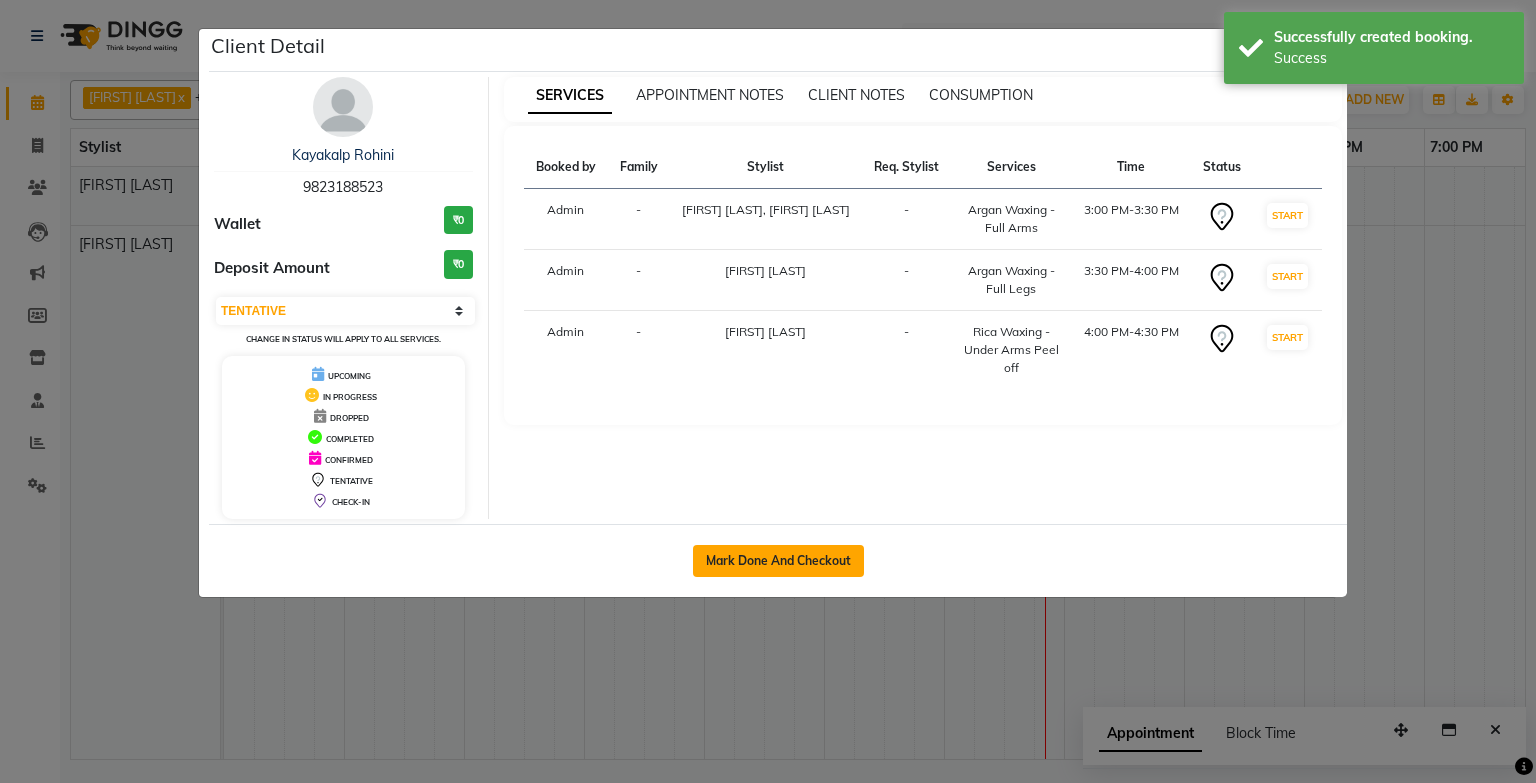 click on "Mark Done And Checkout" 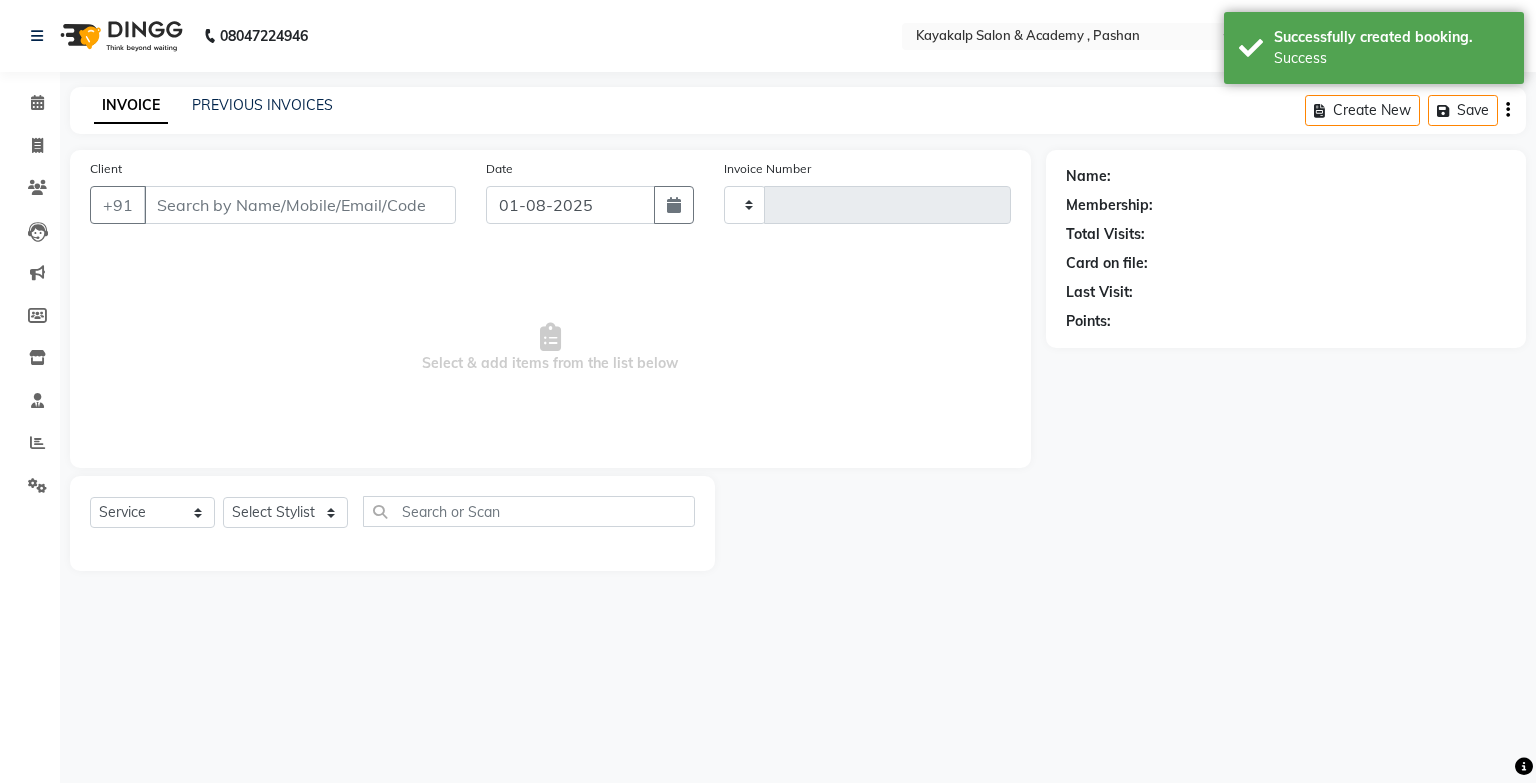 type on "0511" 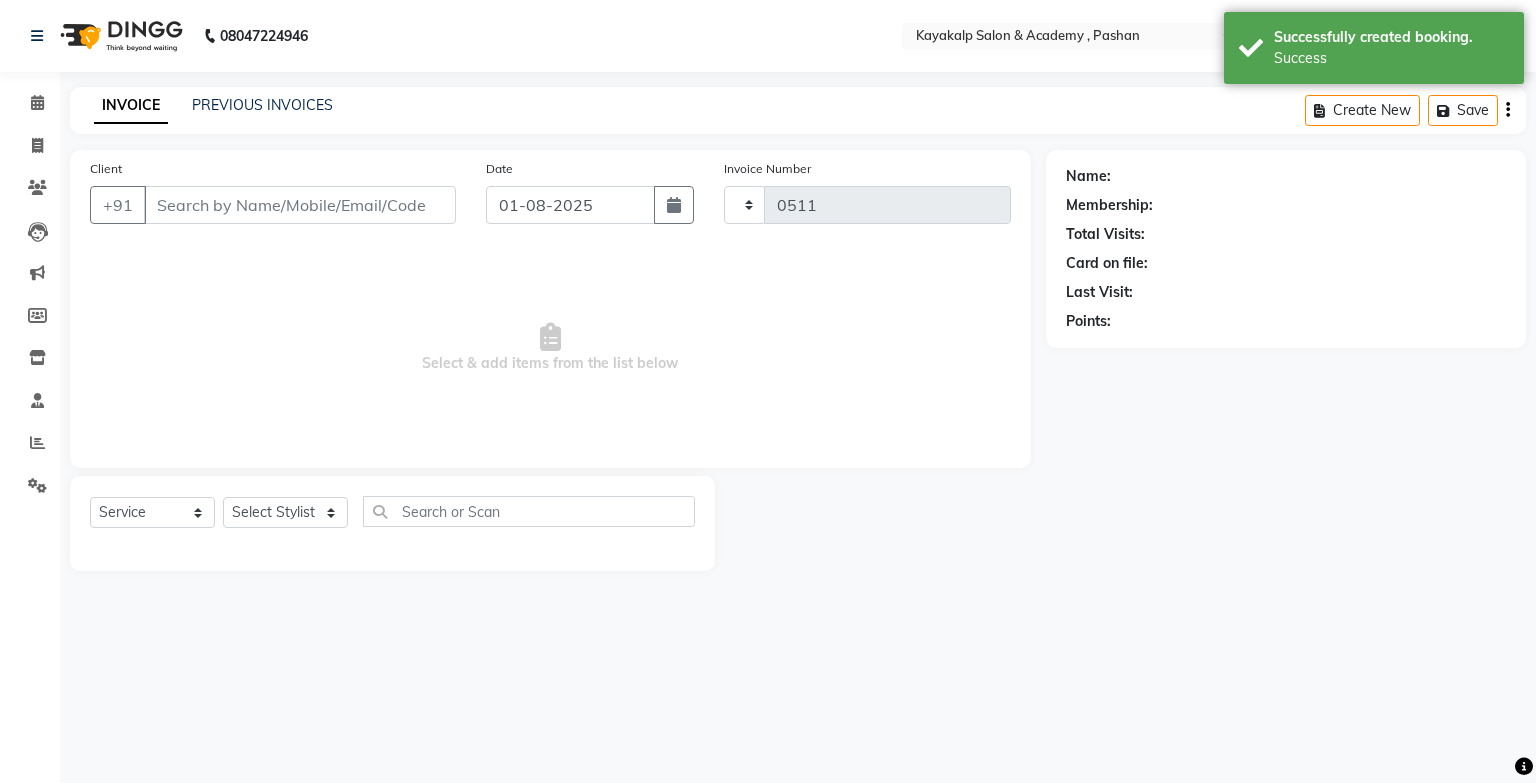 select on "4804" 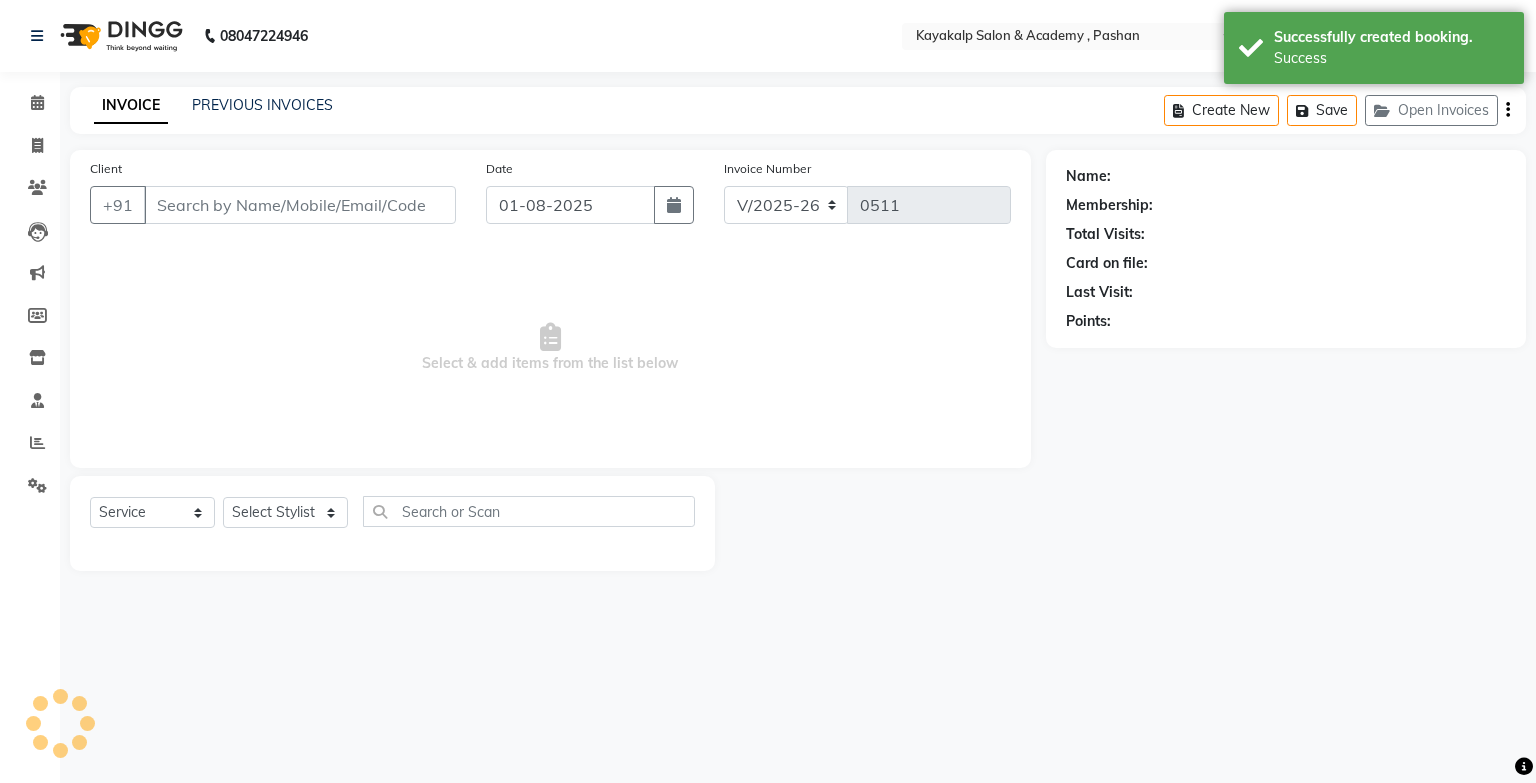 type on "9823188523" 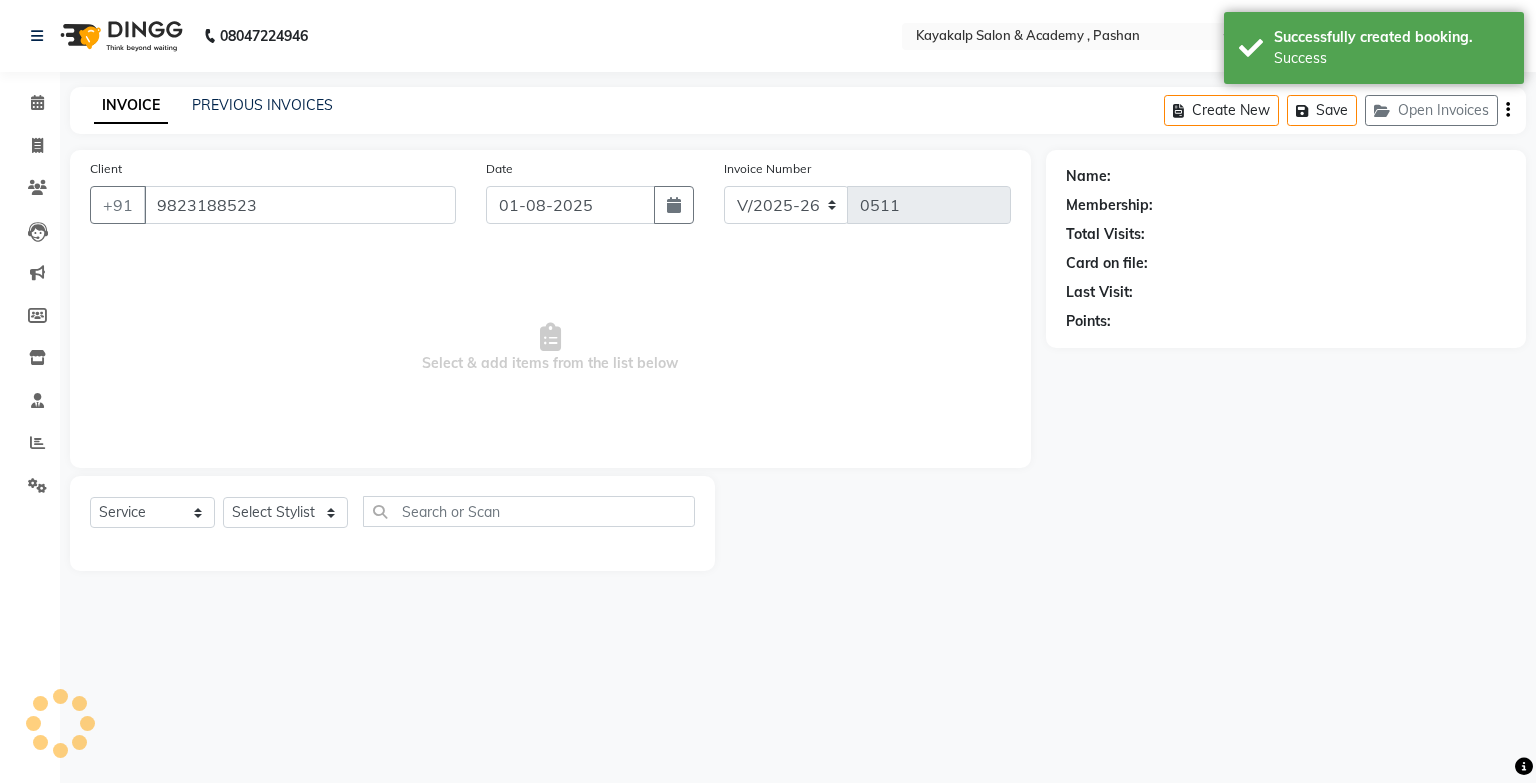 select on "29289" 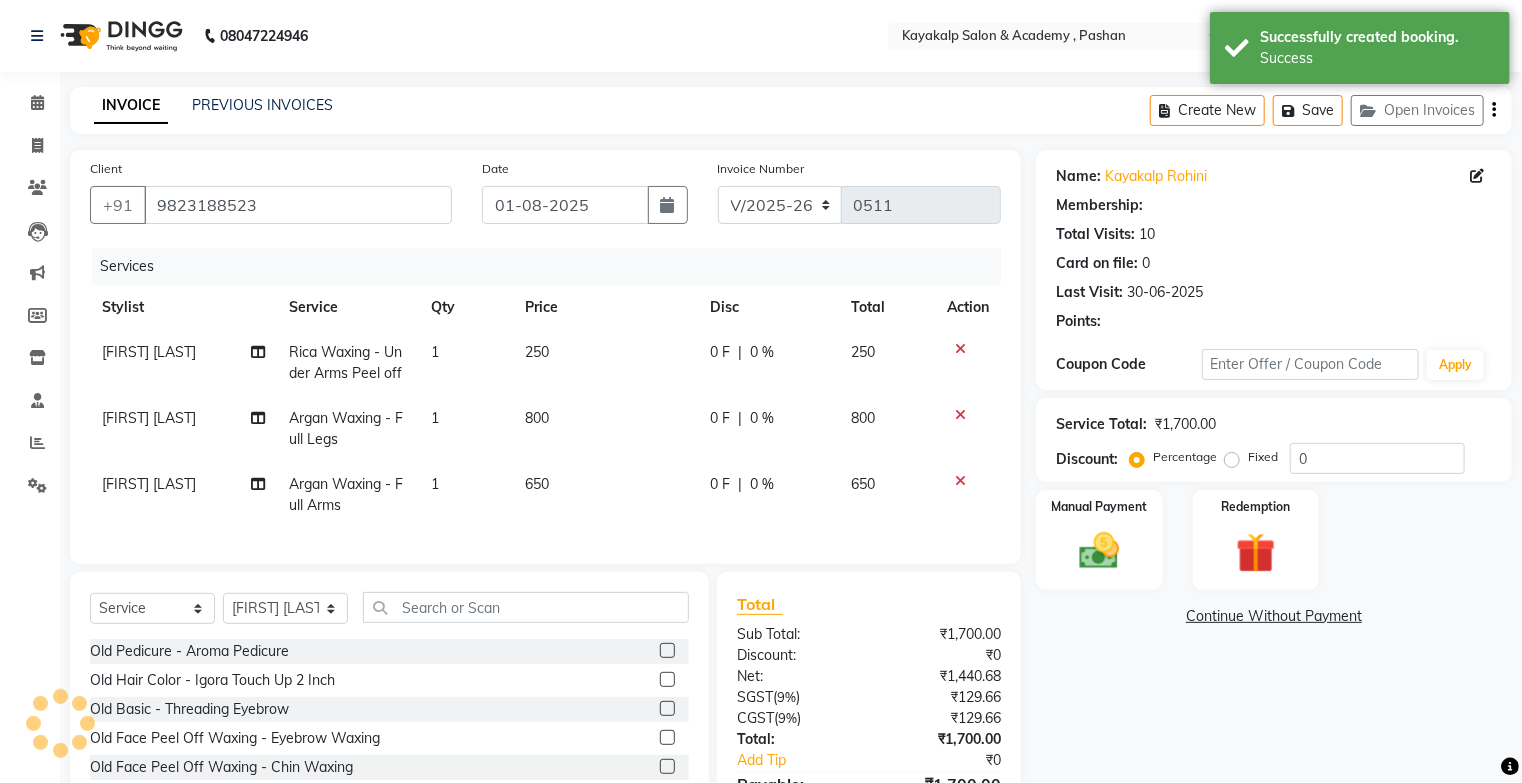 select on "1: Object" 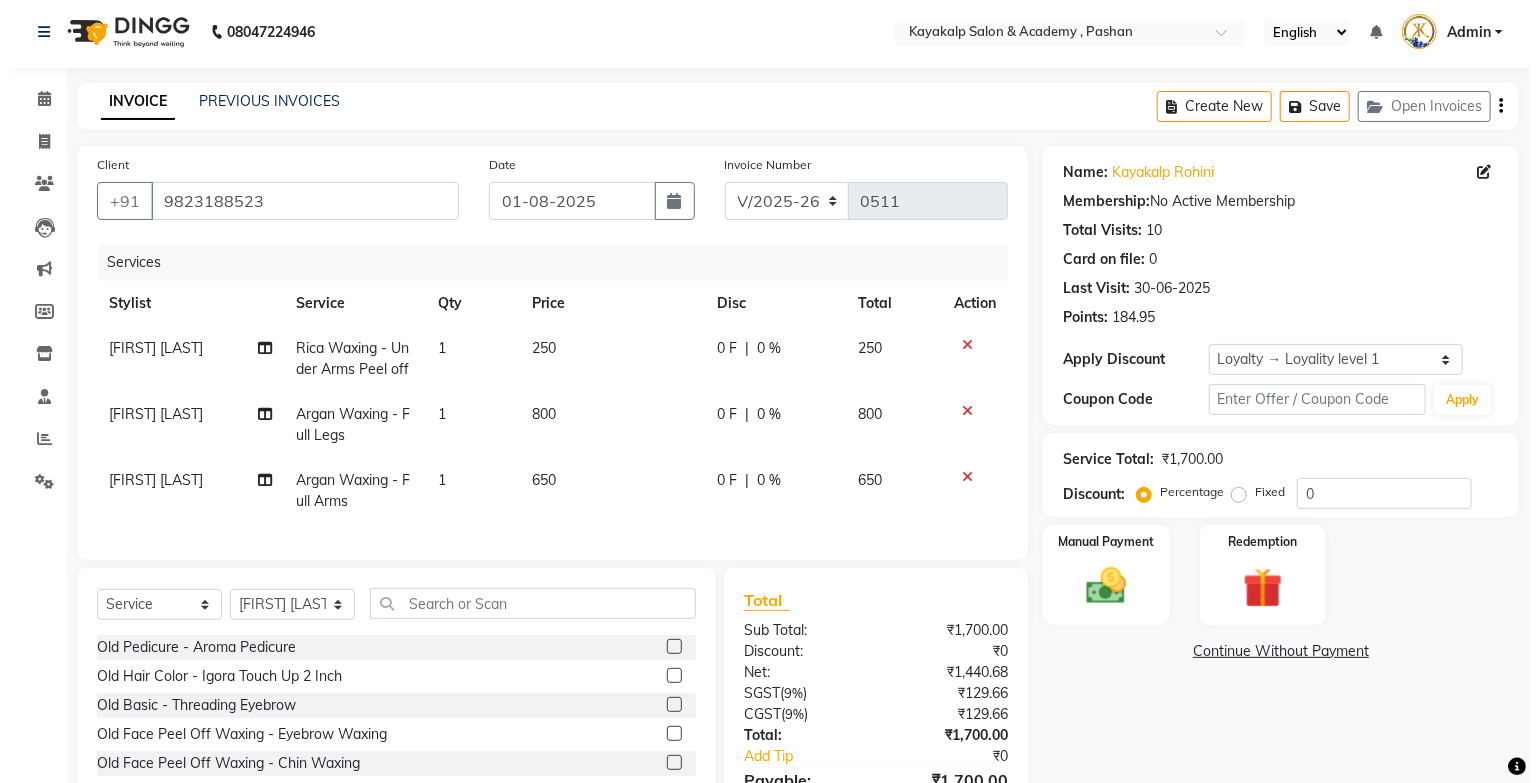scroll, scrollTop: 0, scrollLeft: 0, axis: both 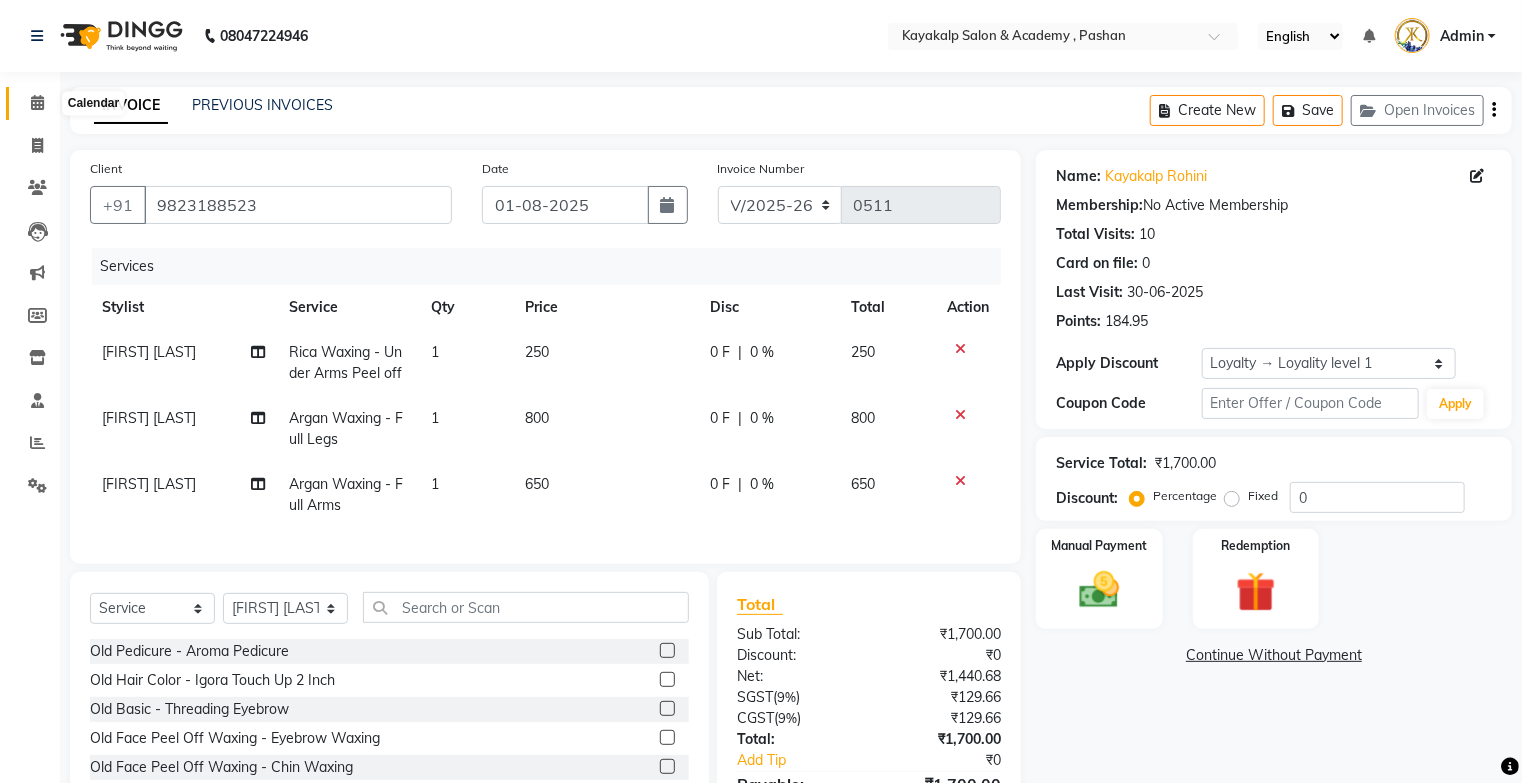 click 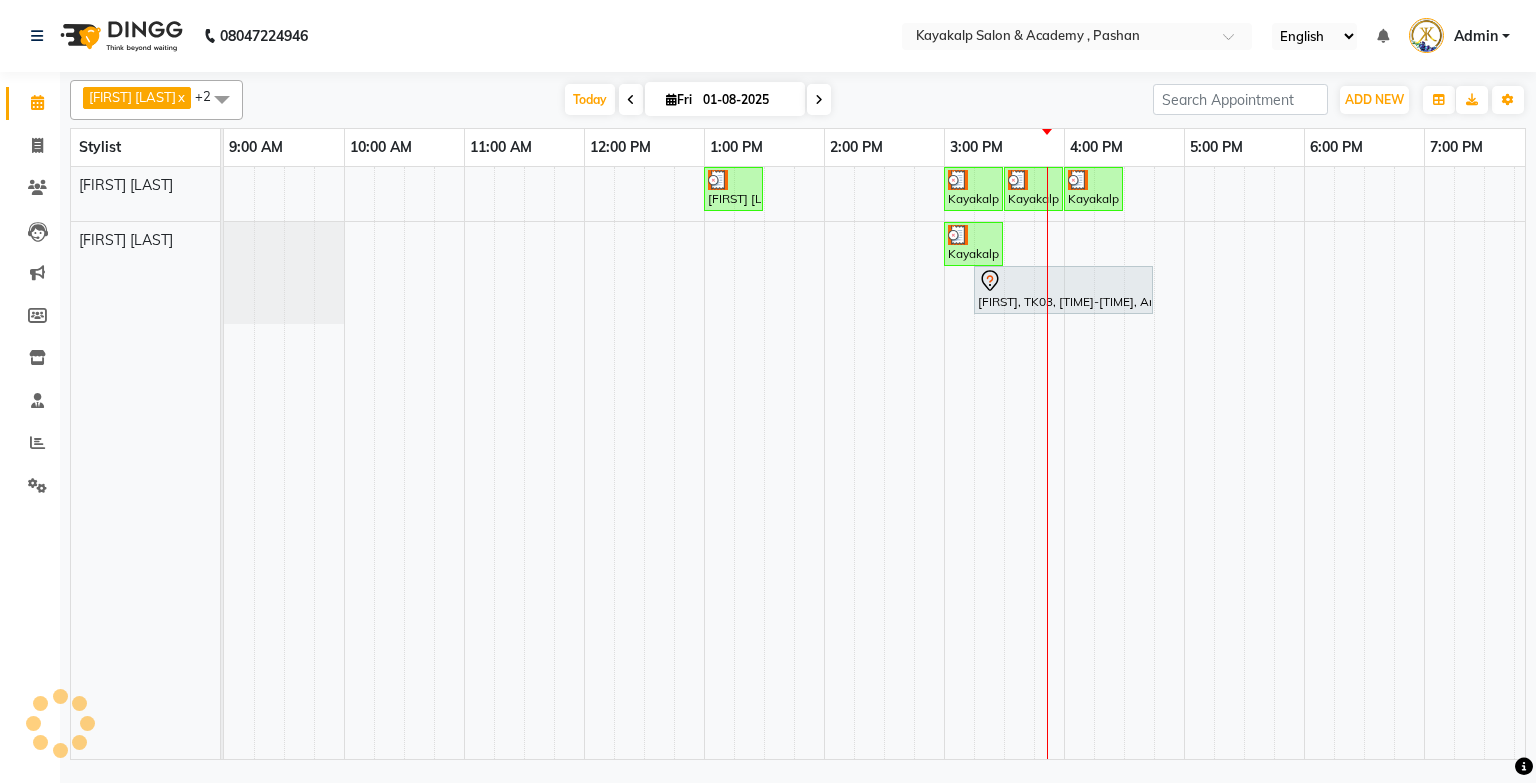 scroll, scrollTop: 0, scrollLeft: 0, axis: both 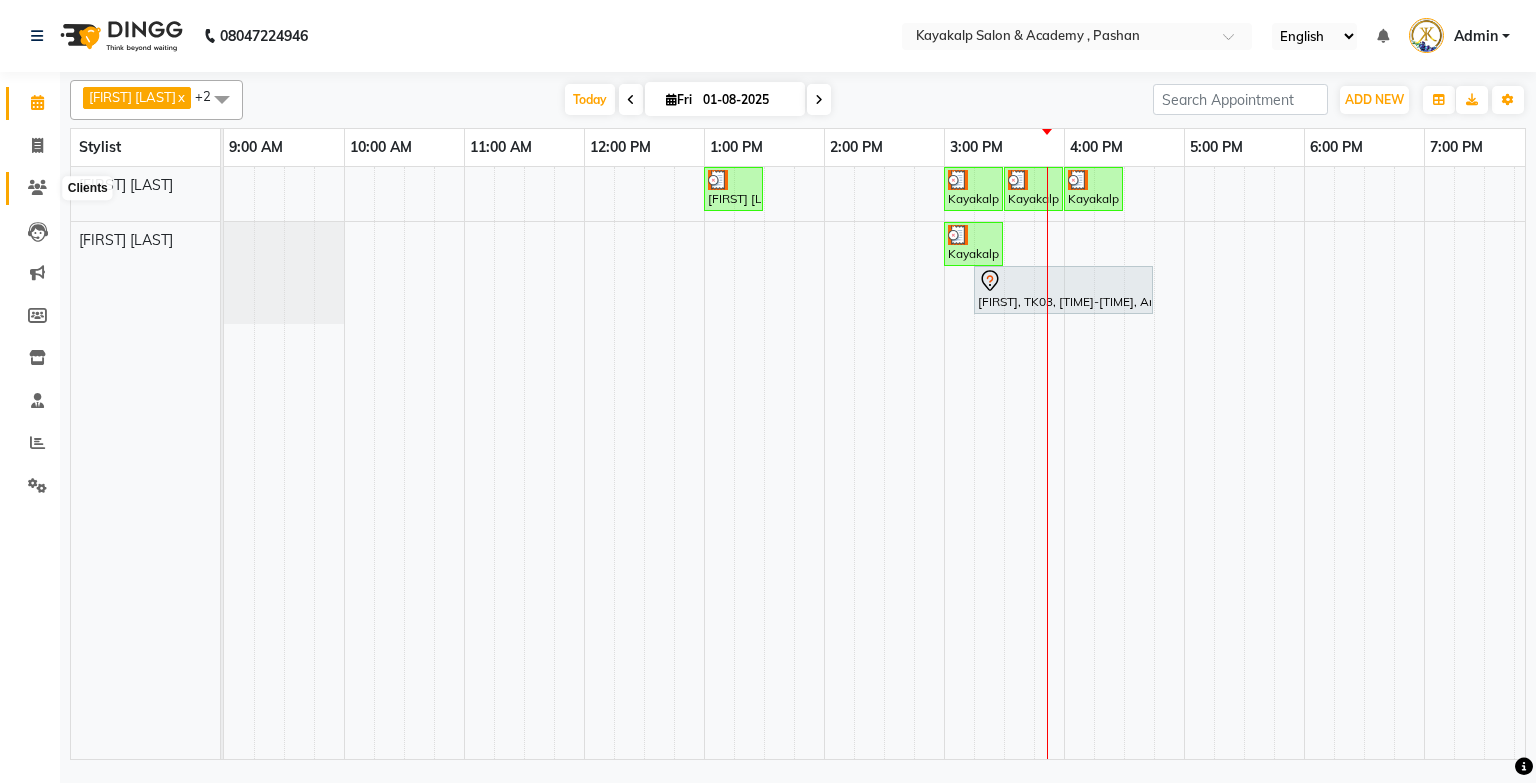 click 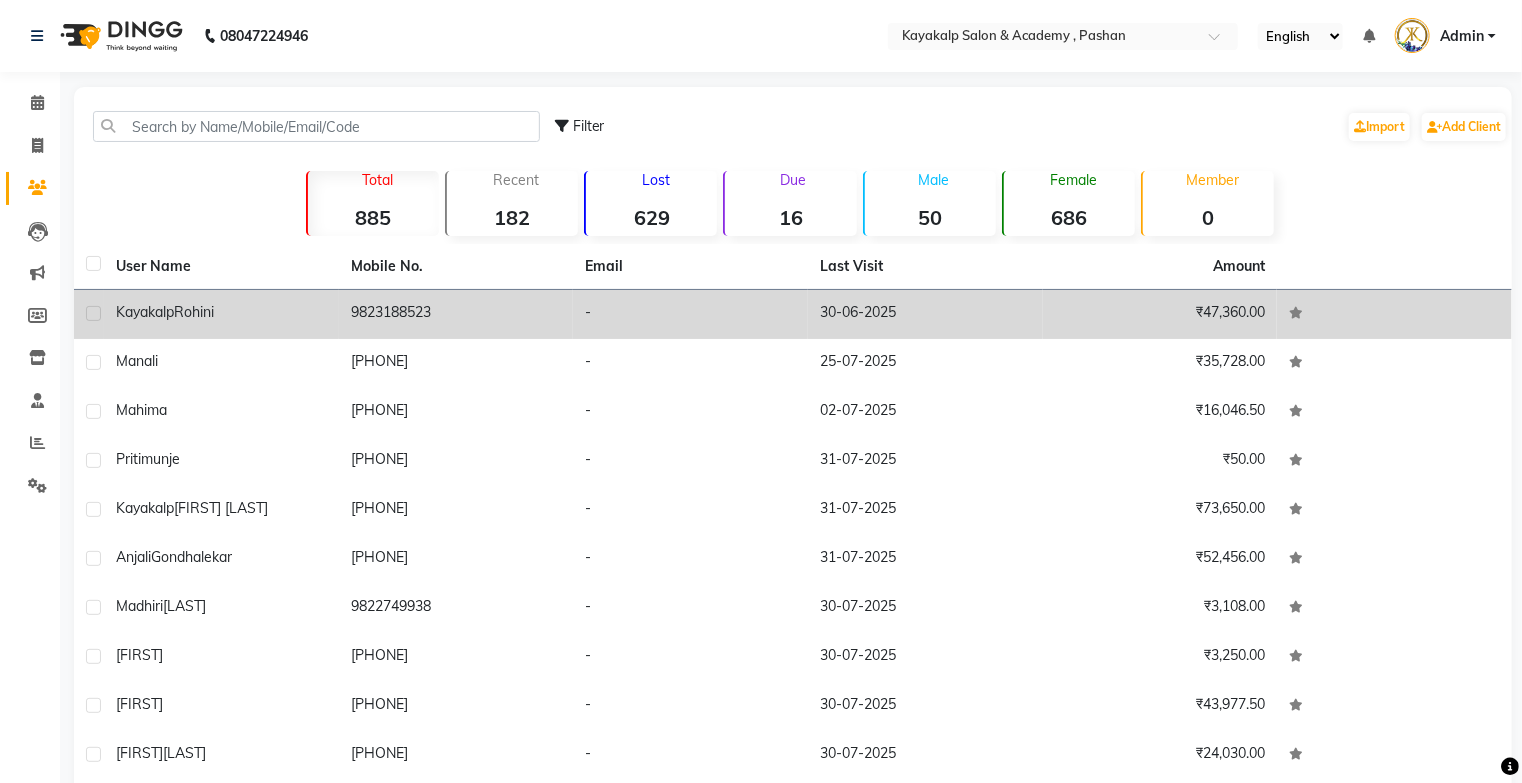 click on "Kayakalp  Rohini" 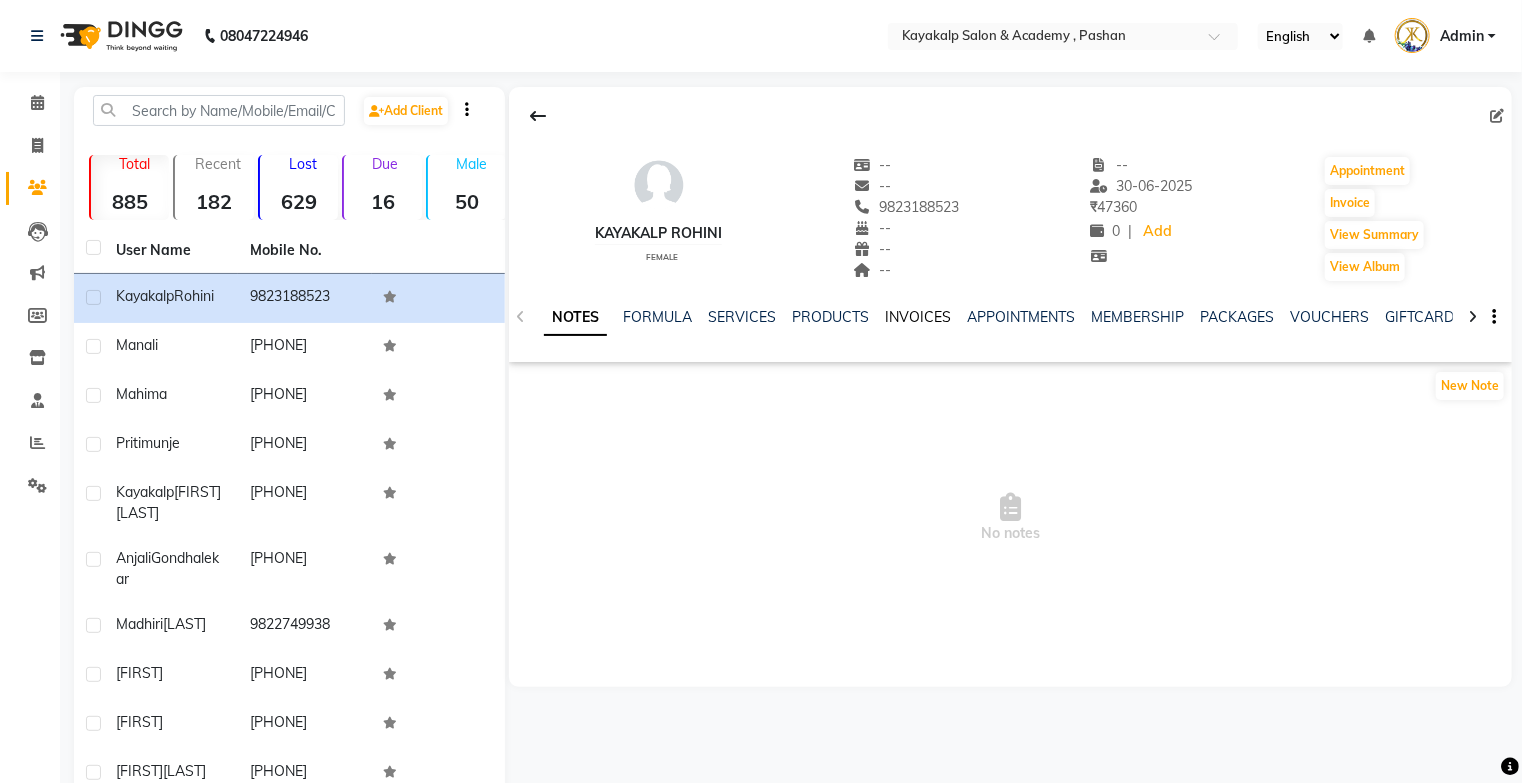 click on "INVOICES" 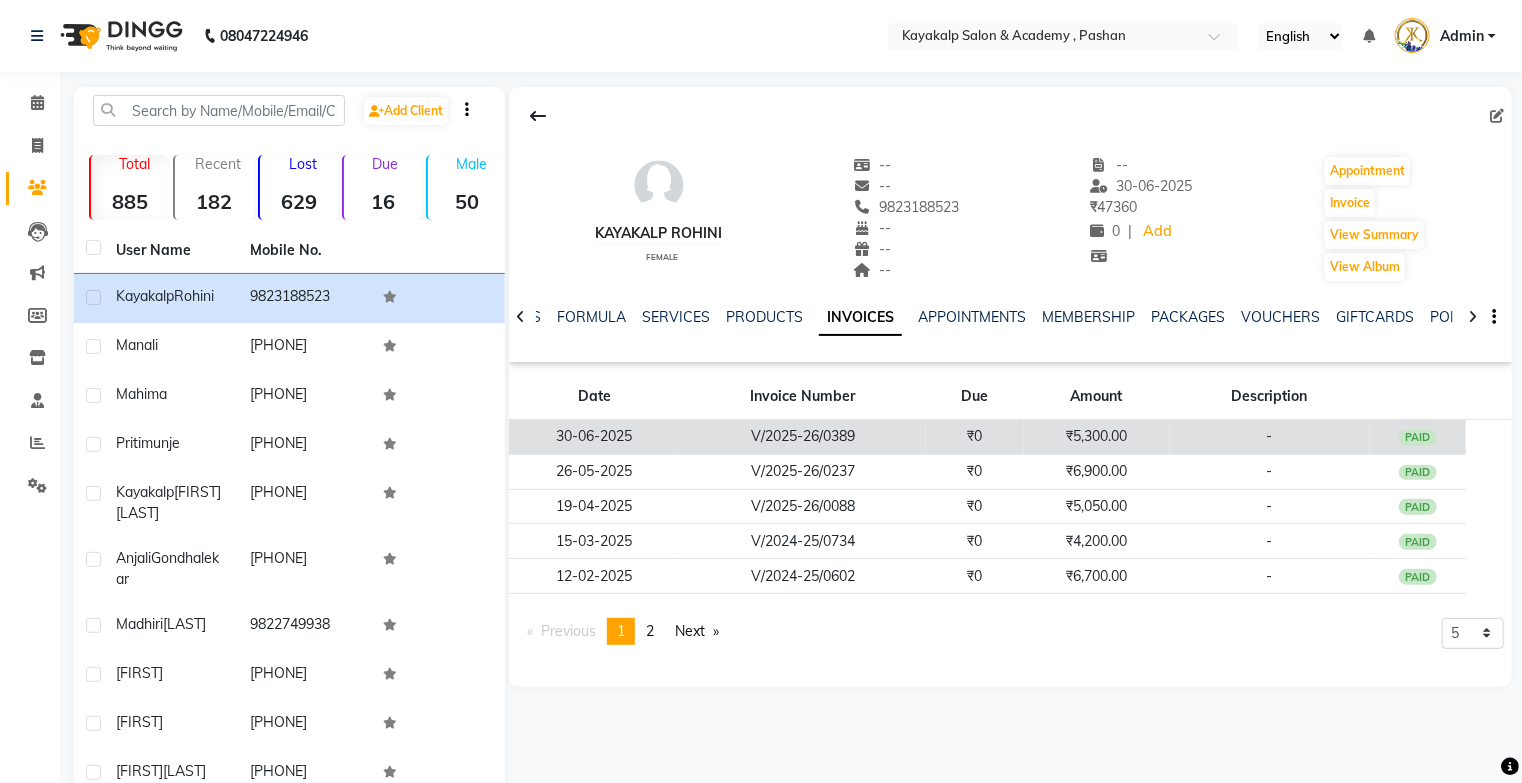 click on "PAID" 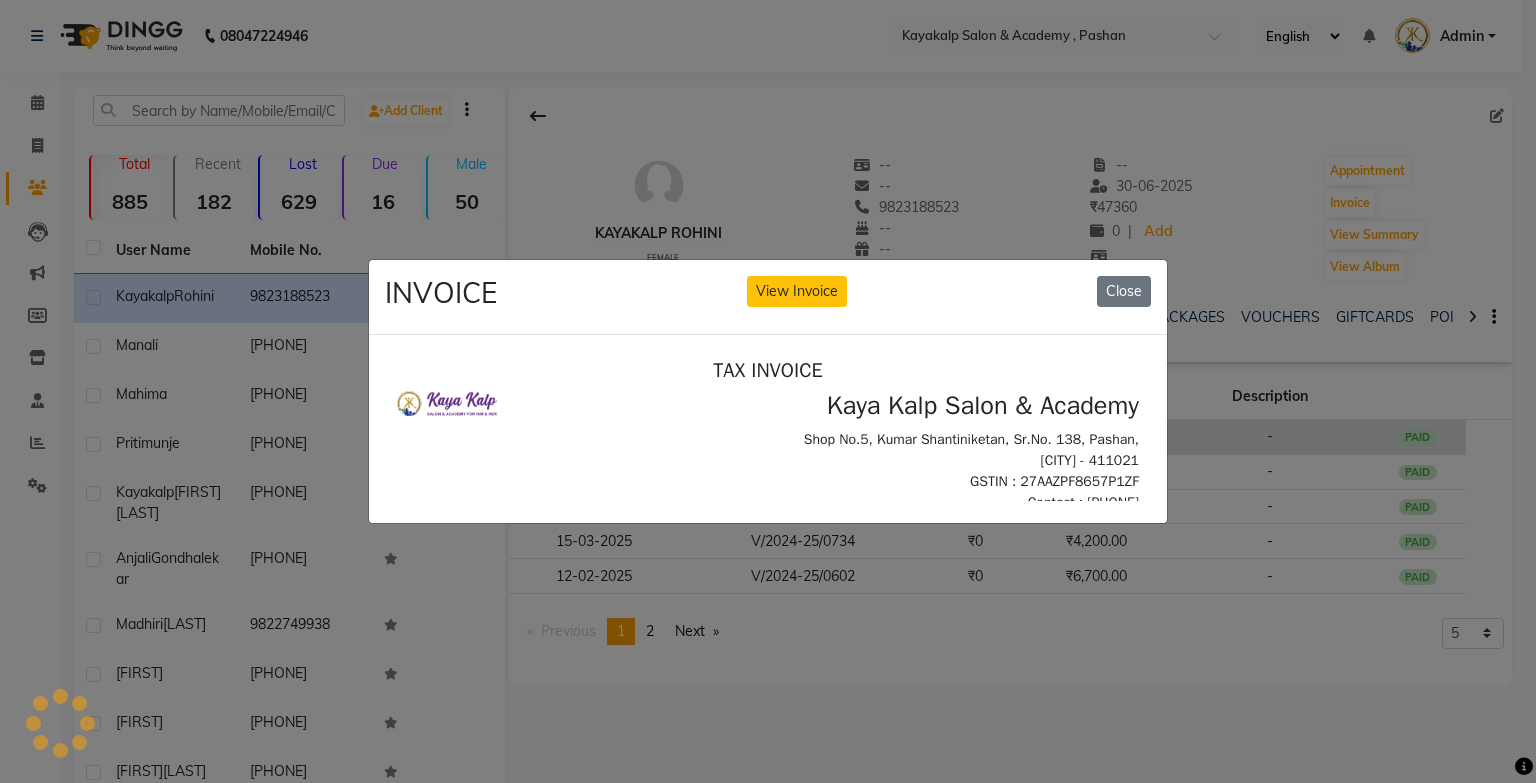 scroll, scrollTop: 0, scrollLeft: 0, axis: both 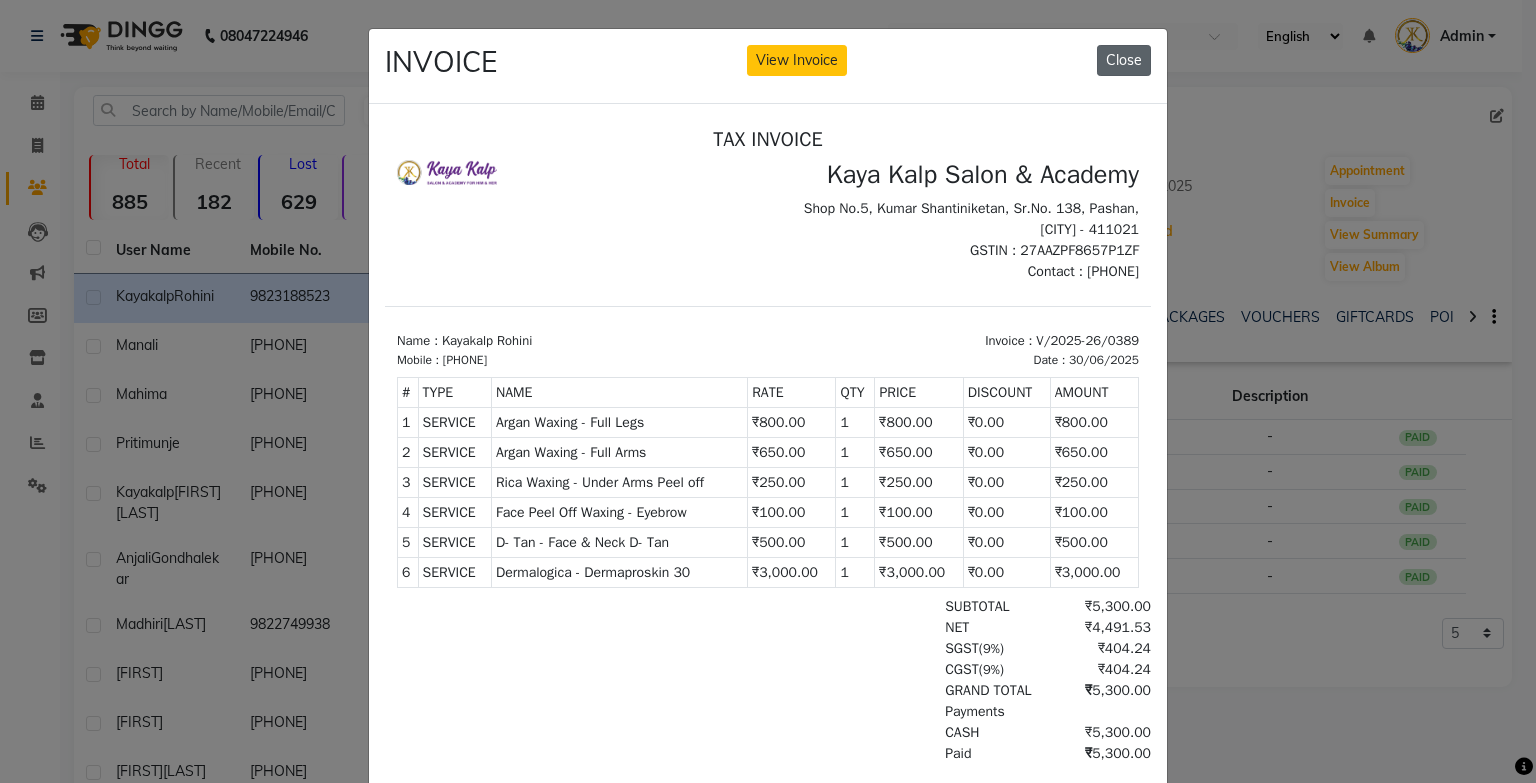 click on "Close" 